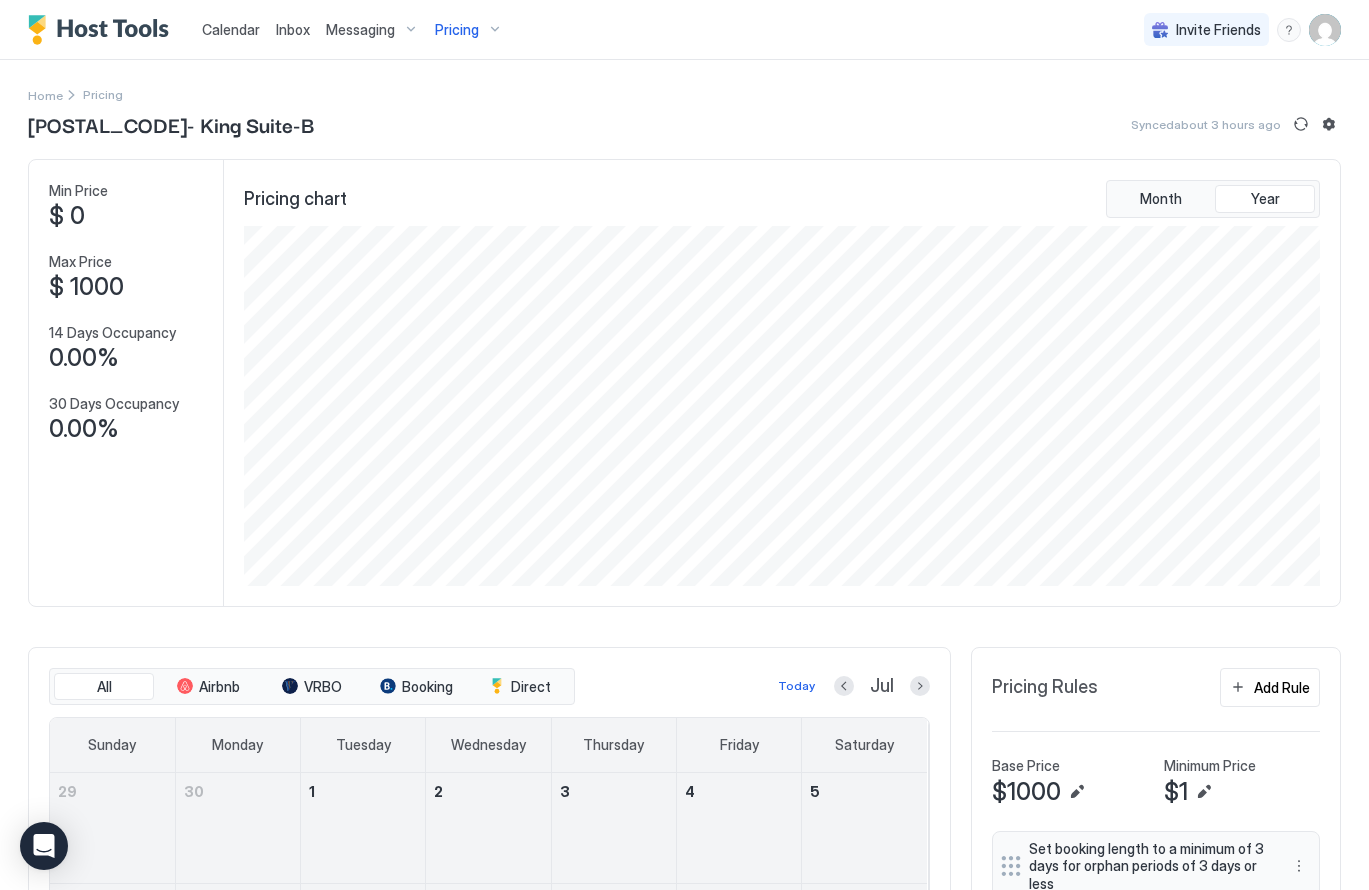scroll, scrollTop: 0, scrollLeft: 0, axis: both 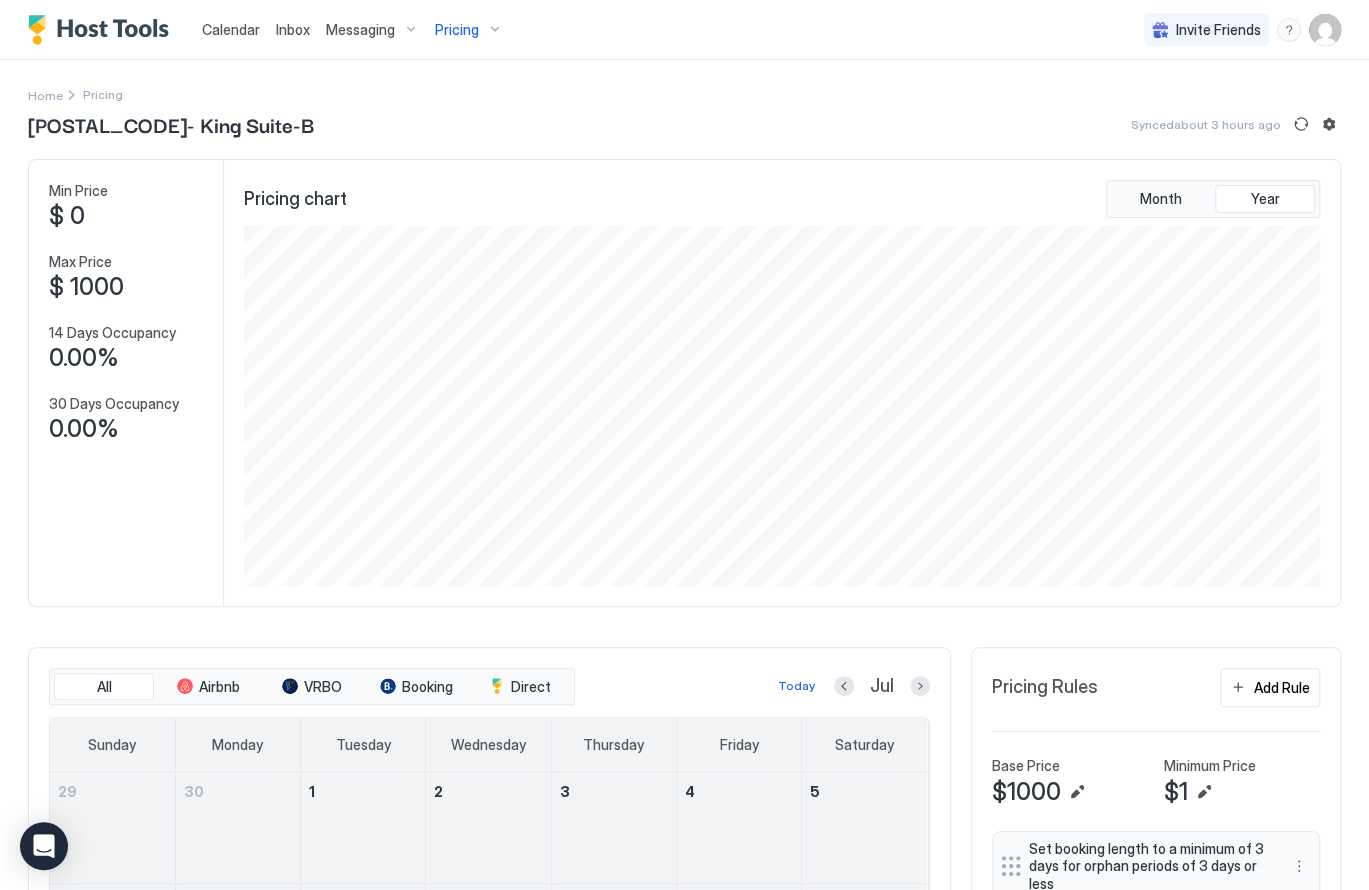 click on "Calendar" at bounding box center (231, 29) 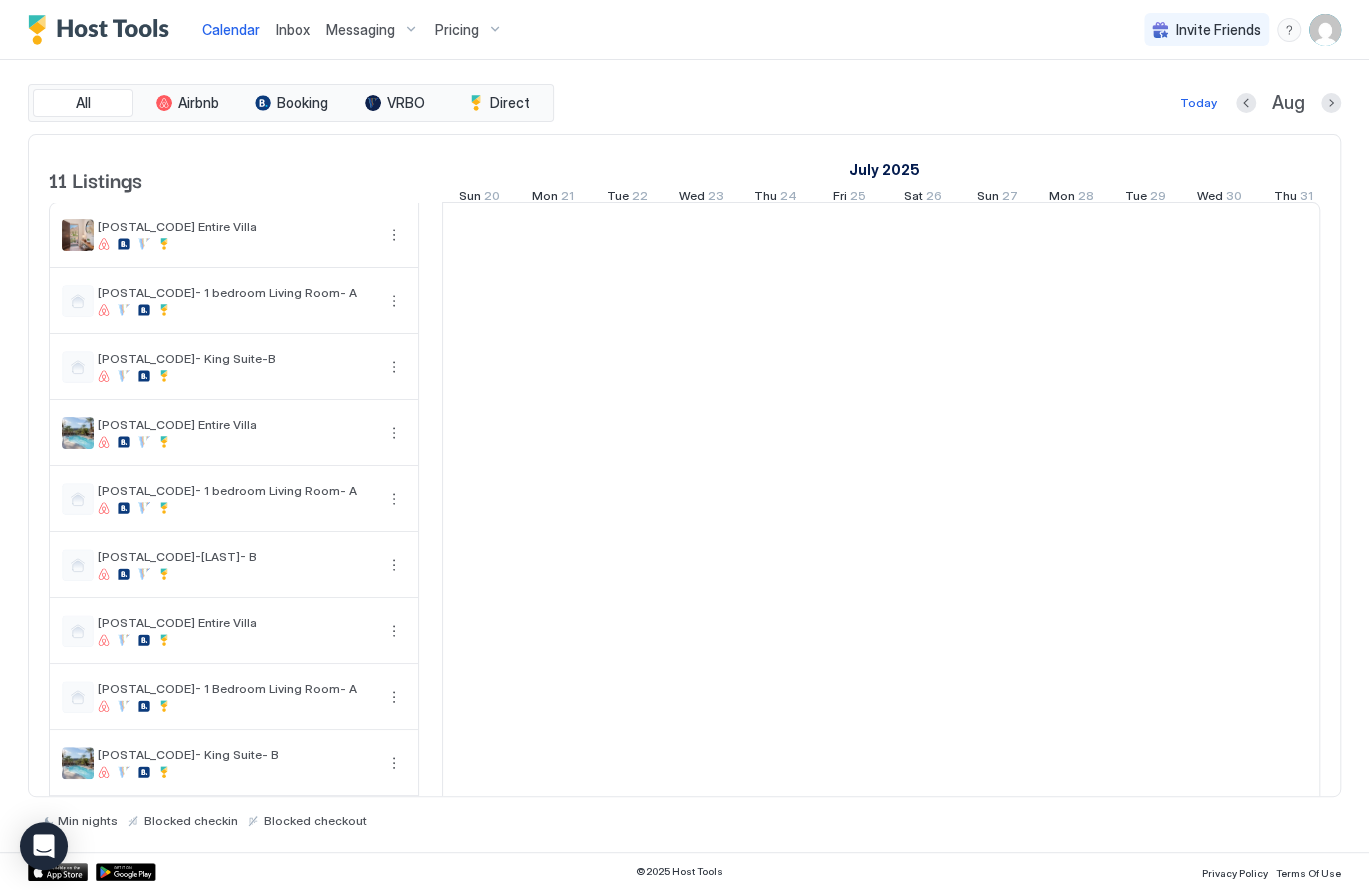 scroll, scrollTop: 0, scrollLeft: 1111, axis: horizontal 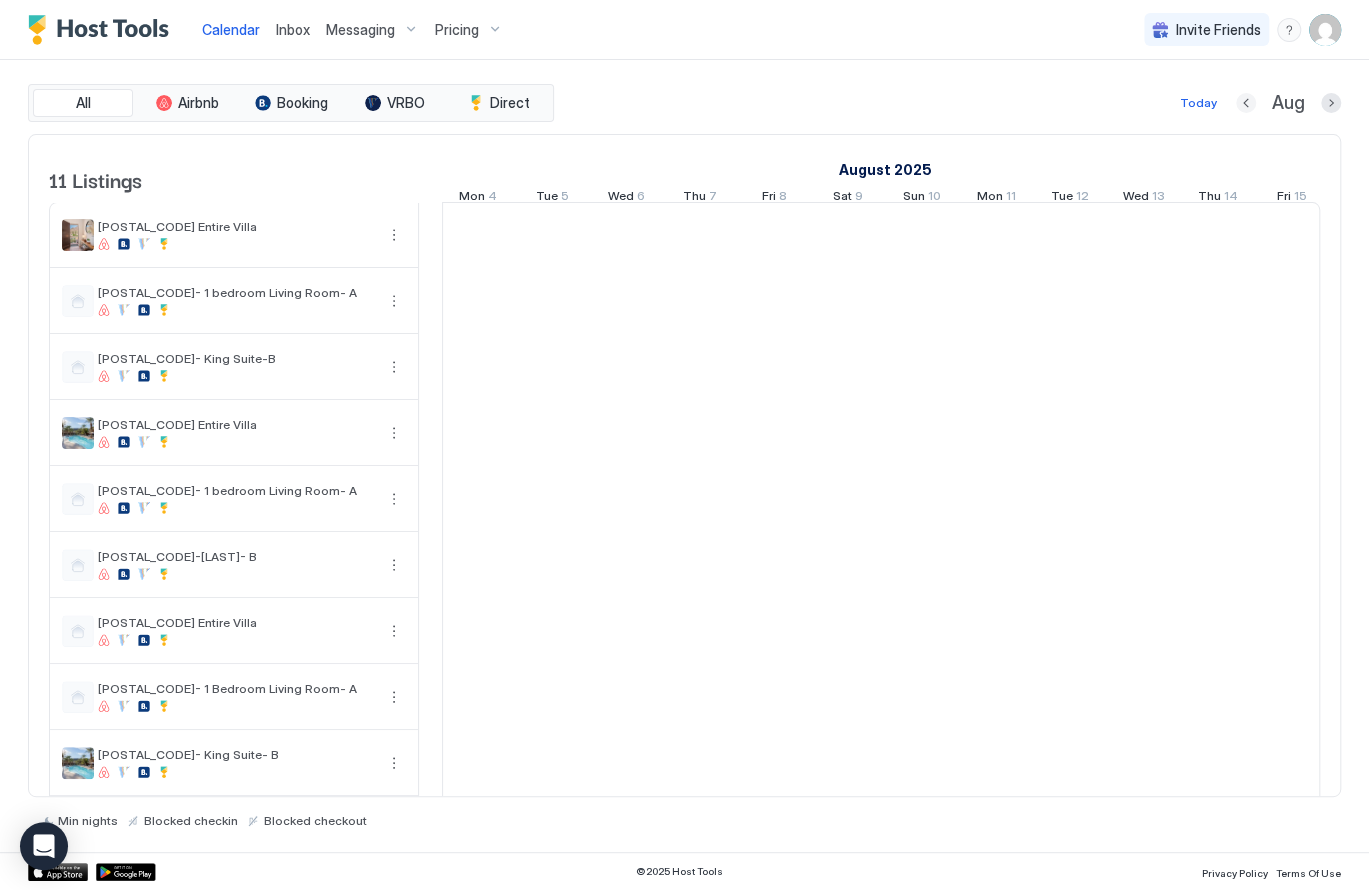 click at bounding box center (1246, 103) 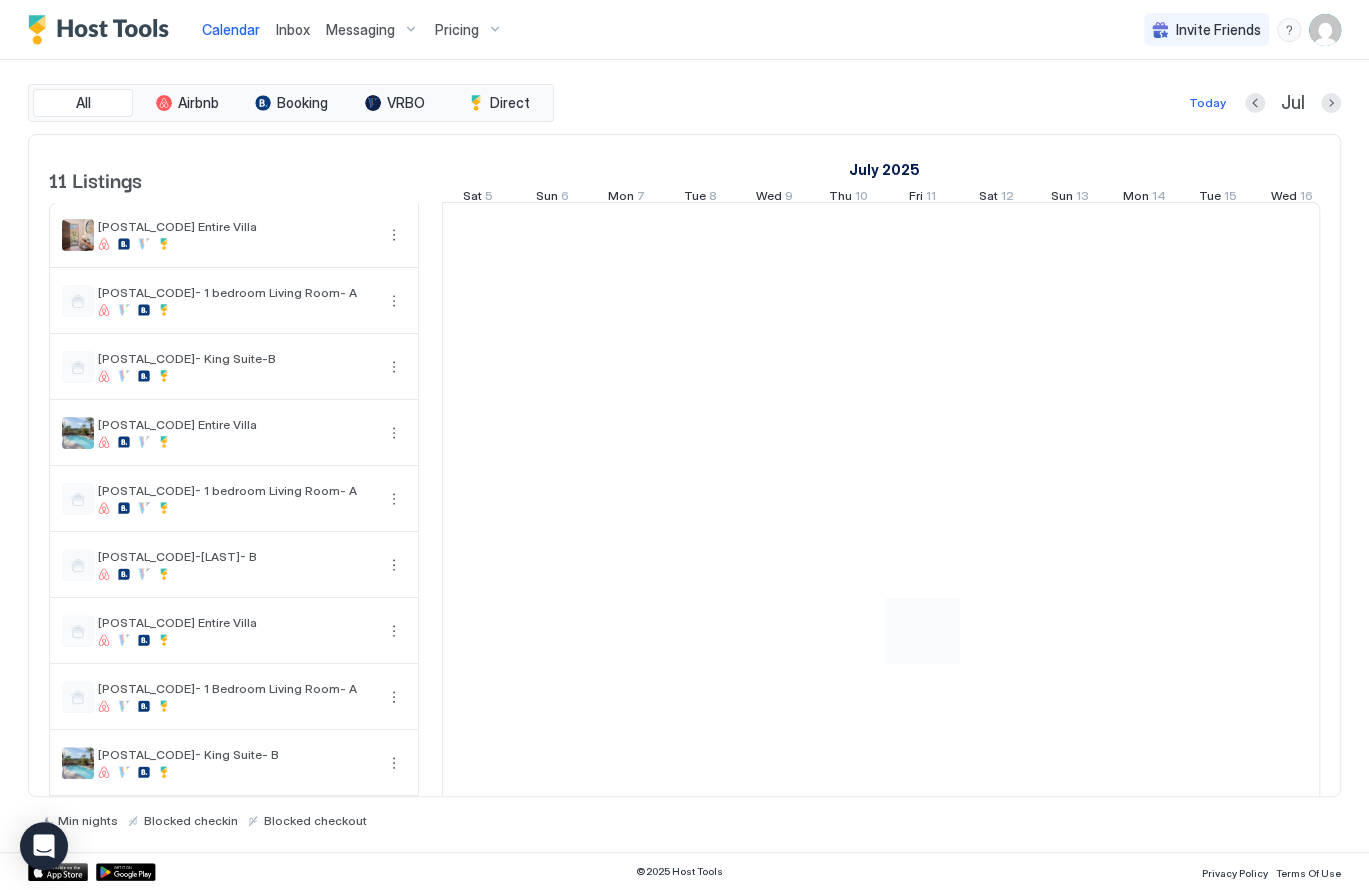scroll, scrollTop: 0, scrollLeft: 0, axis: both 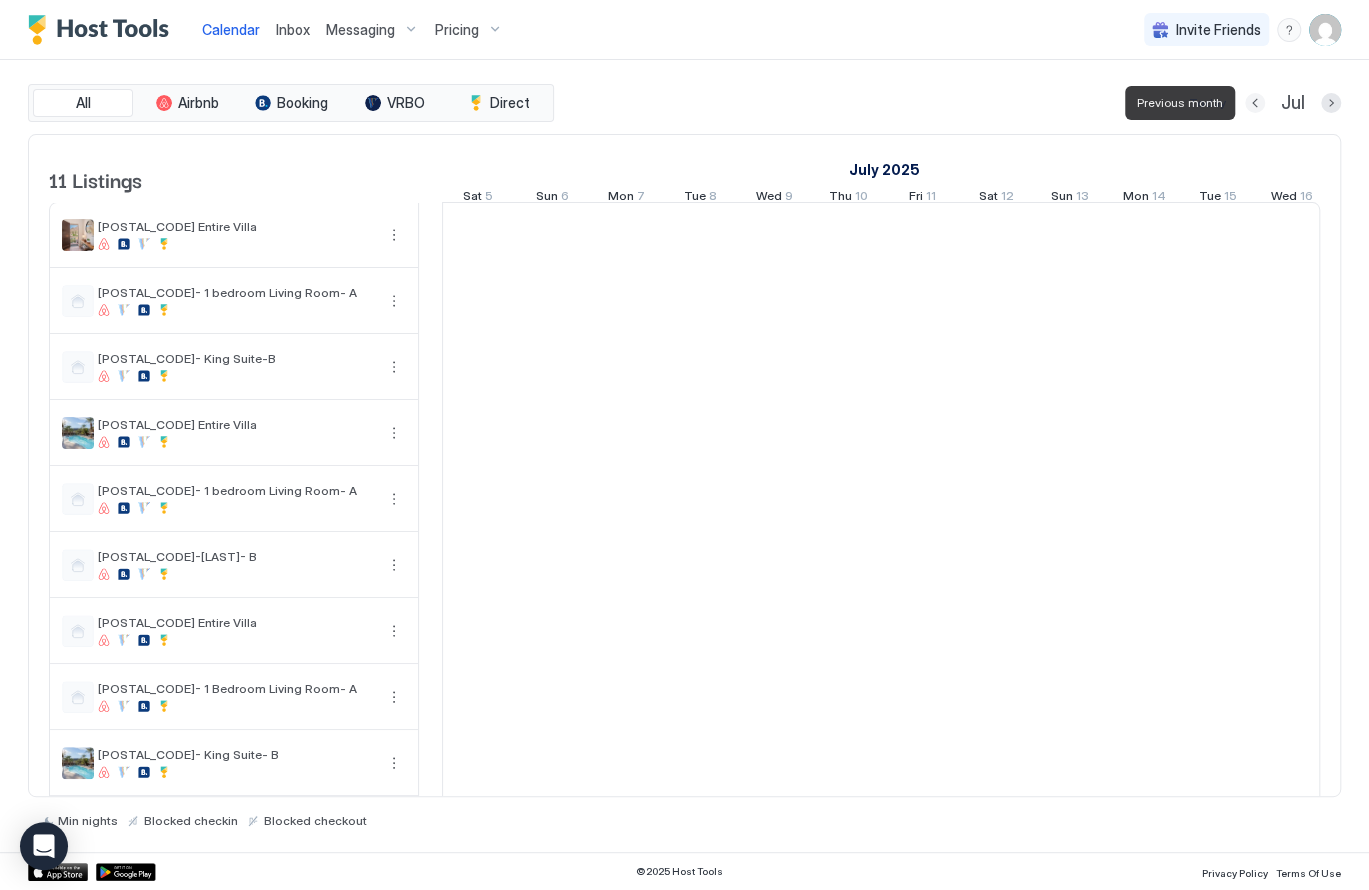 click at bounding box center [1255, 103] 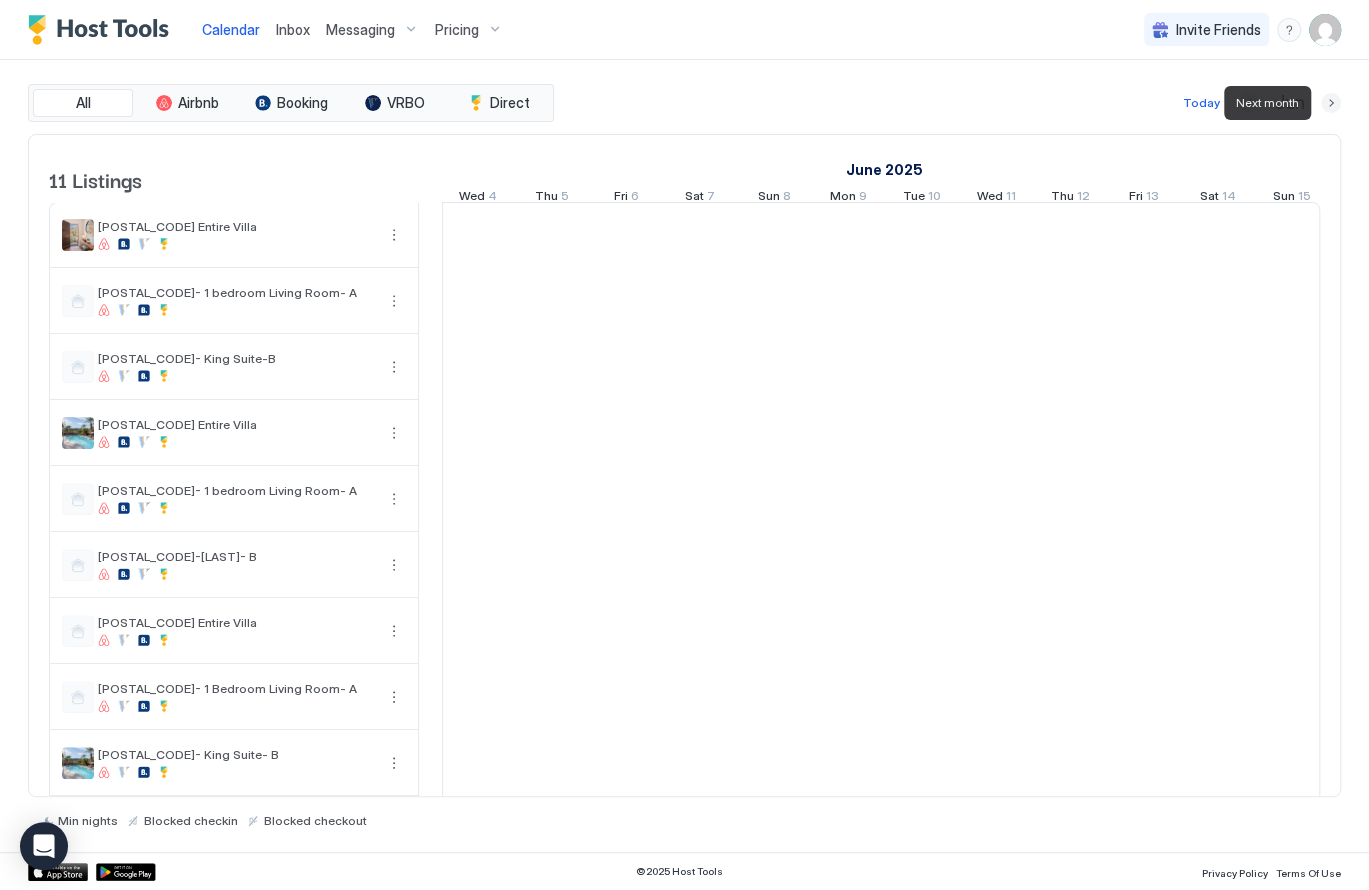 click at bounding box center (1331, 103) 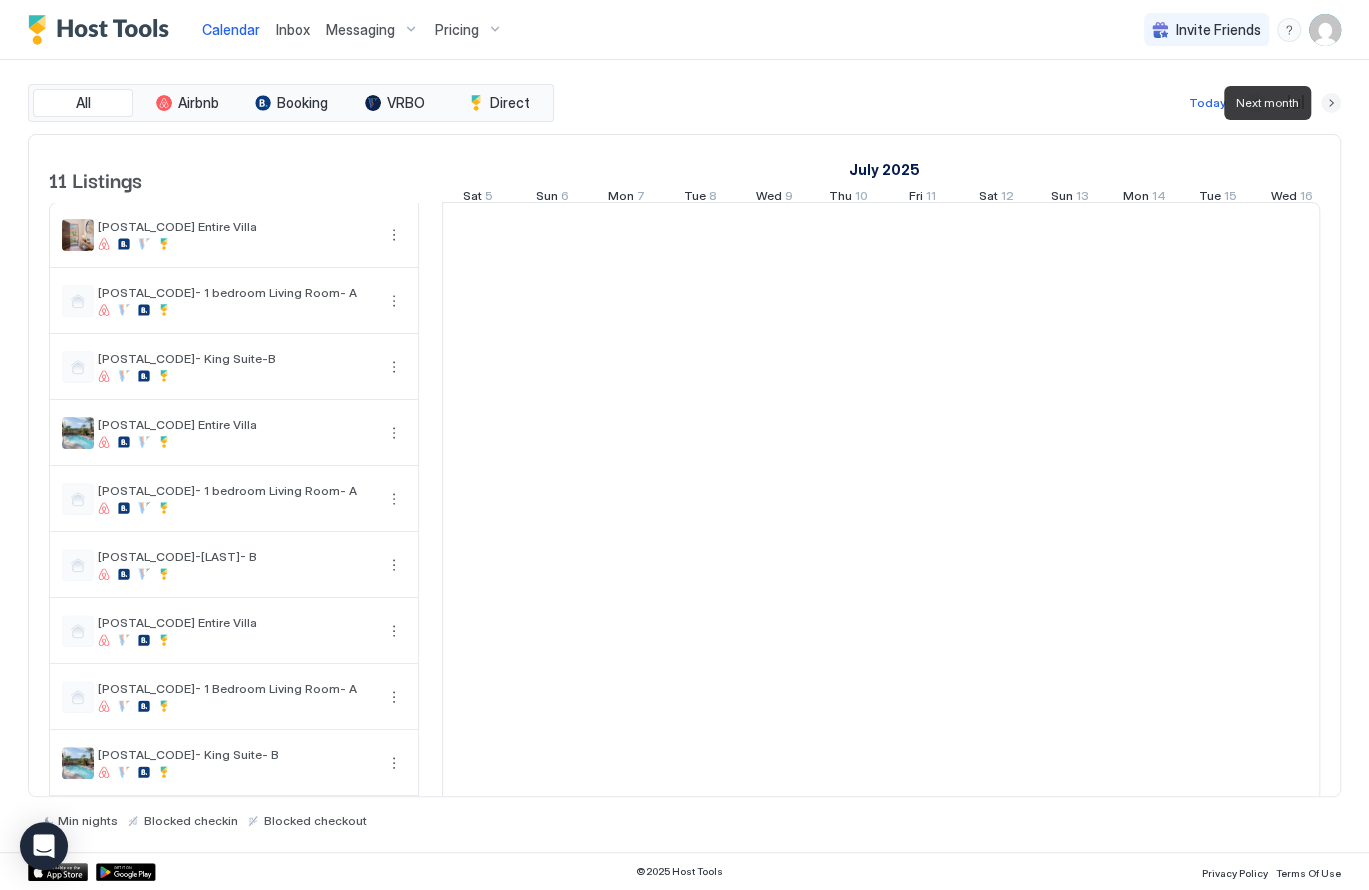 click at bounding box center [1331, 103] 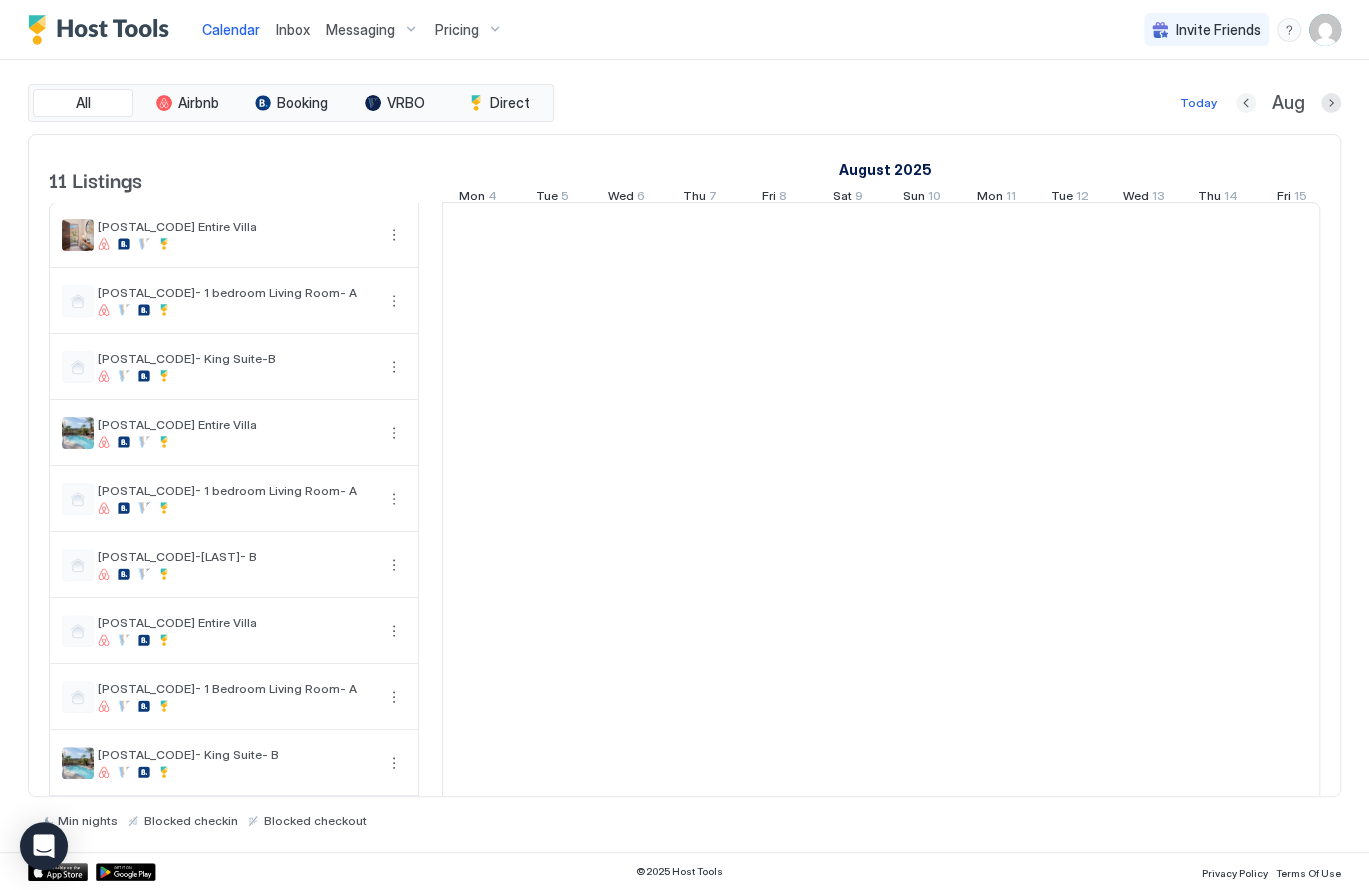 click at bounding box center [1246, 103] 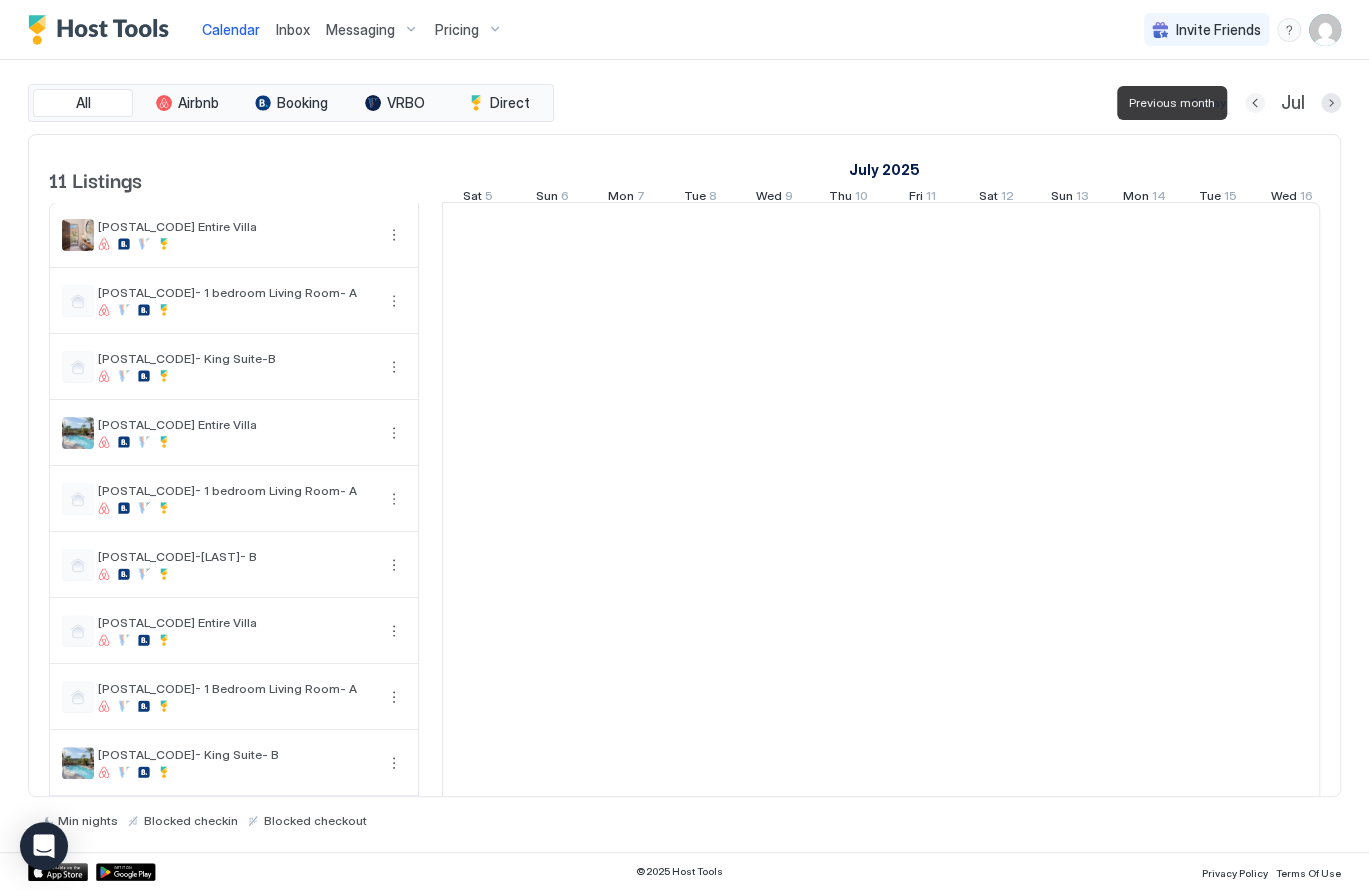 click at bounding box center [1255, 103] 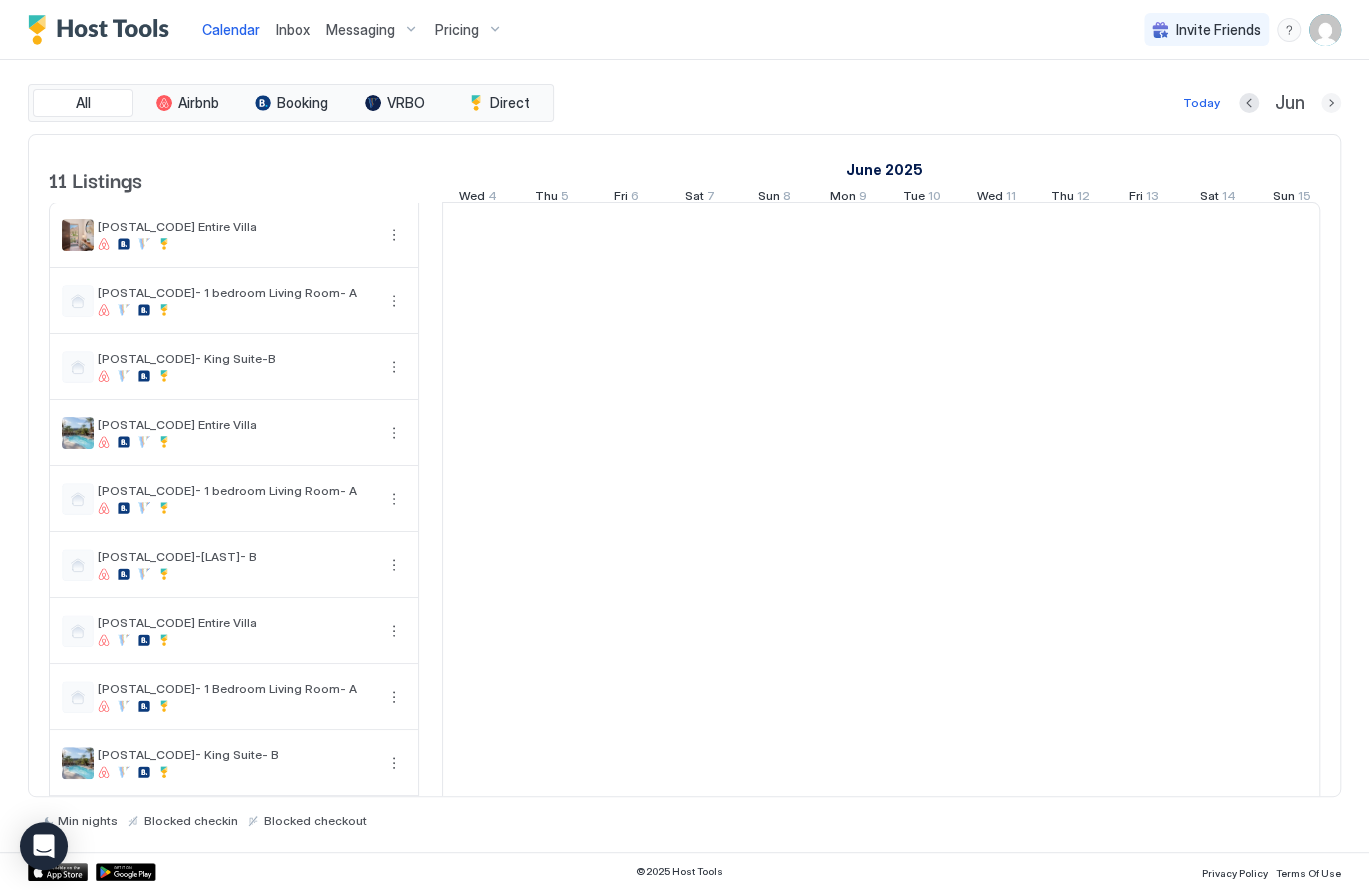 click at bounding box center (1331, 103) 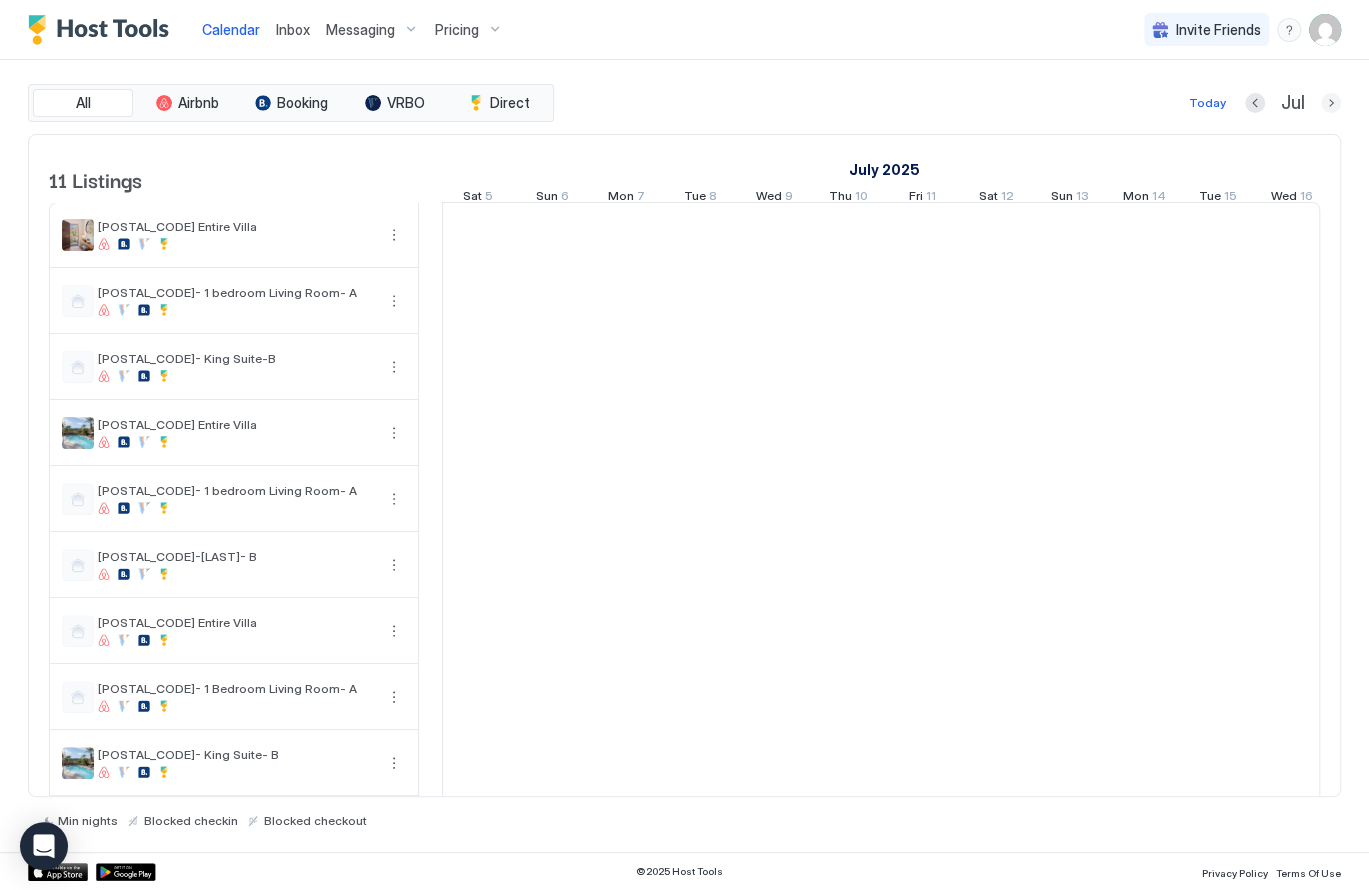 click at bounding box center [1331, 103] 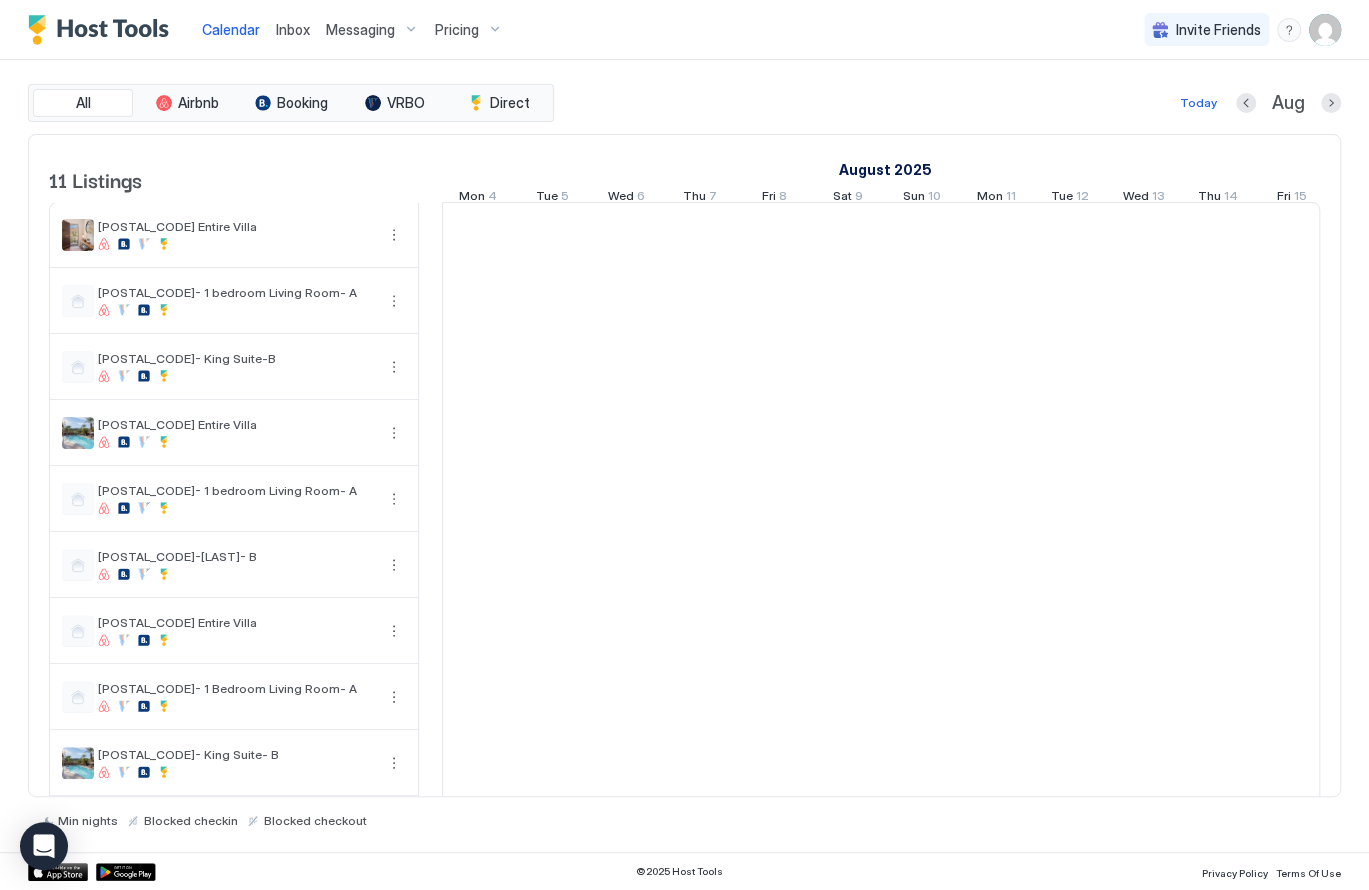 click on "Pricing" at bounding box center (457, 30) 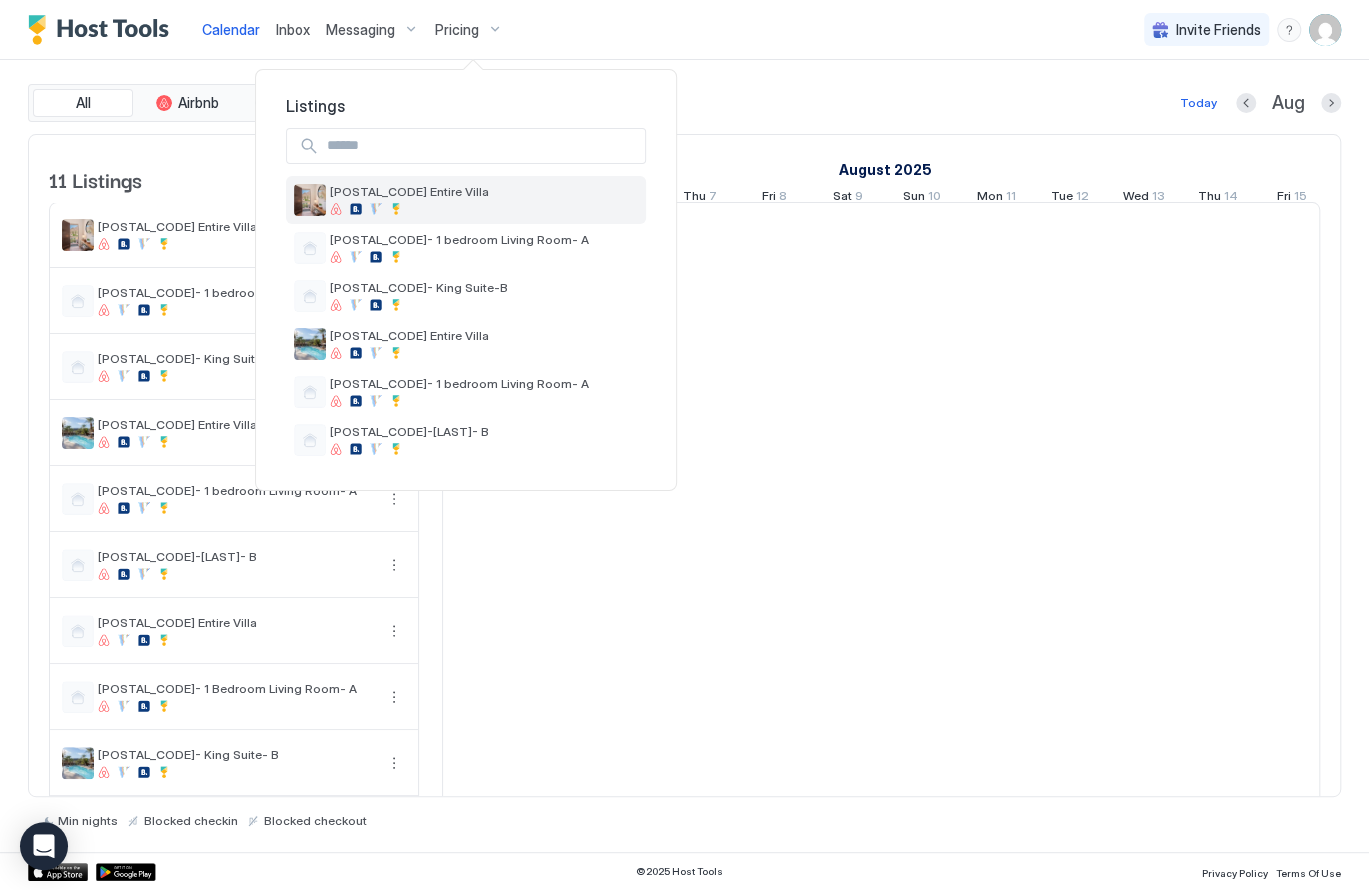 click on "[NUMBER] Entire Villa" at bounding box center (466, 200) 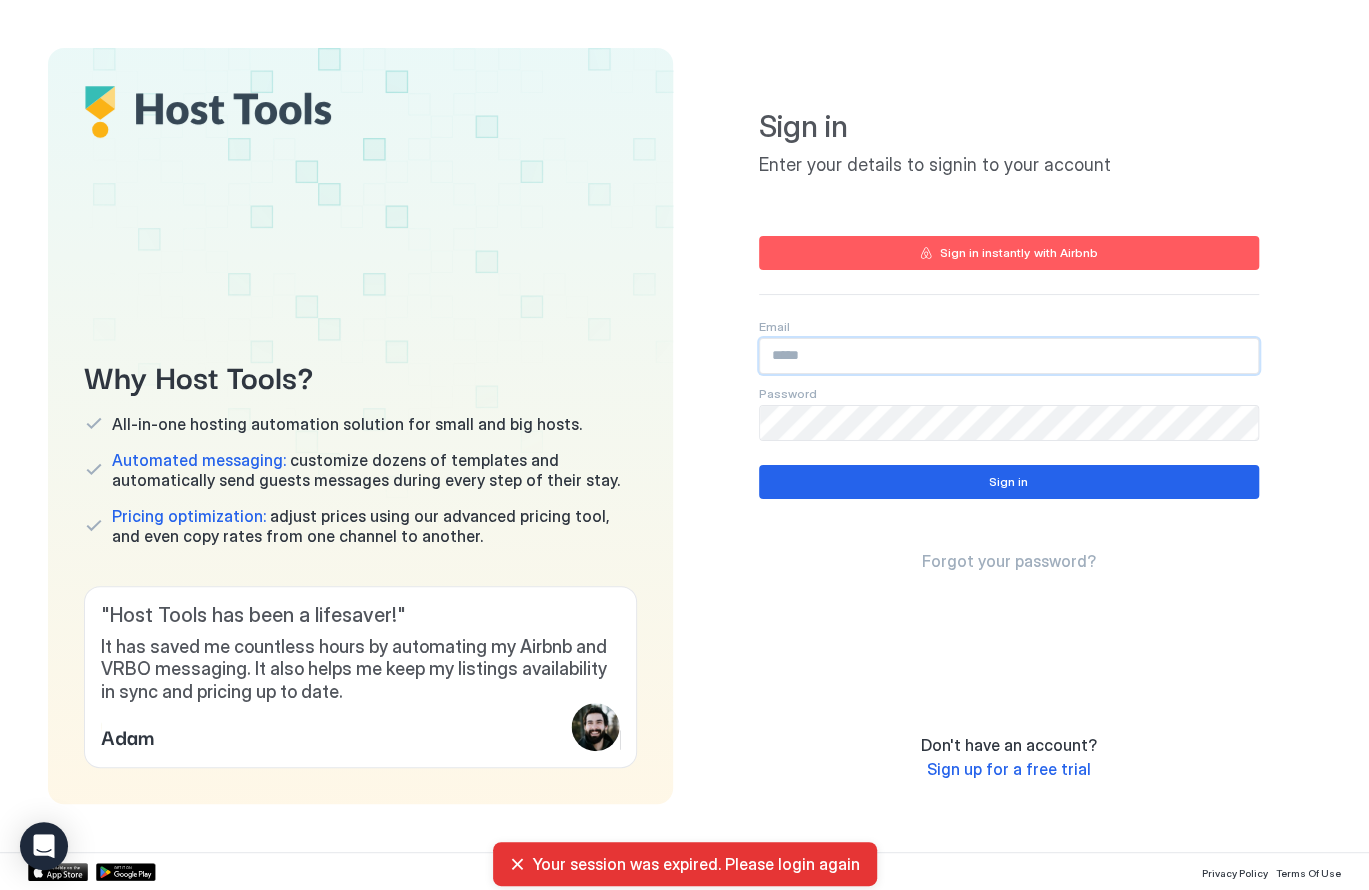 type on "**********" 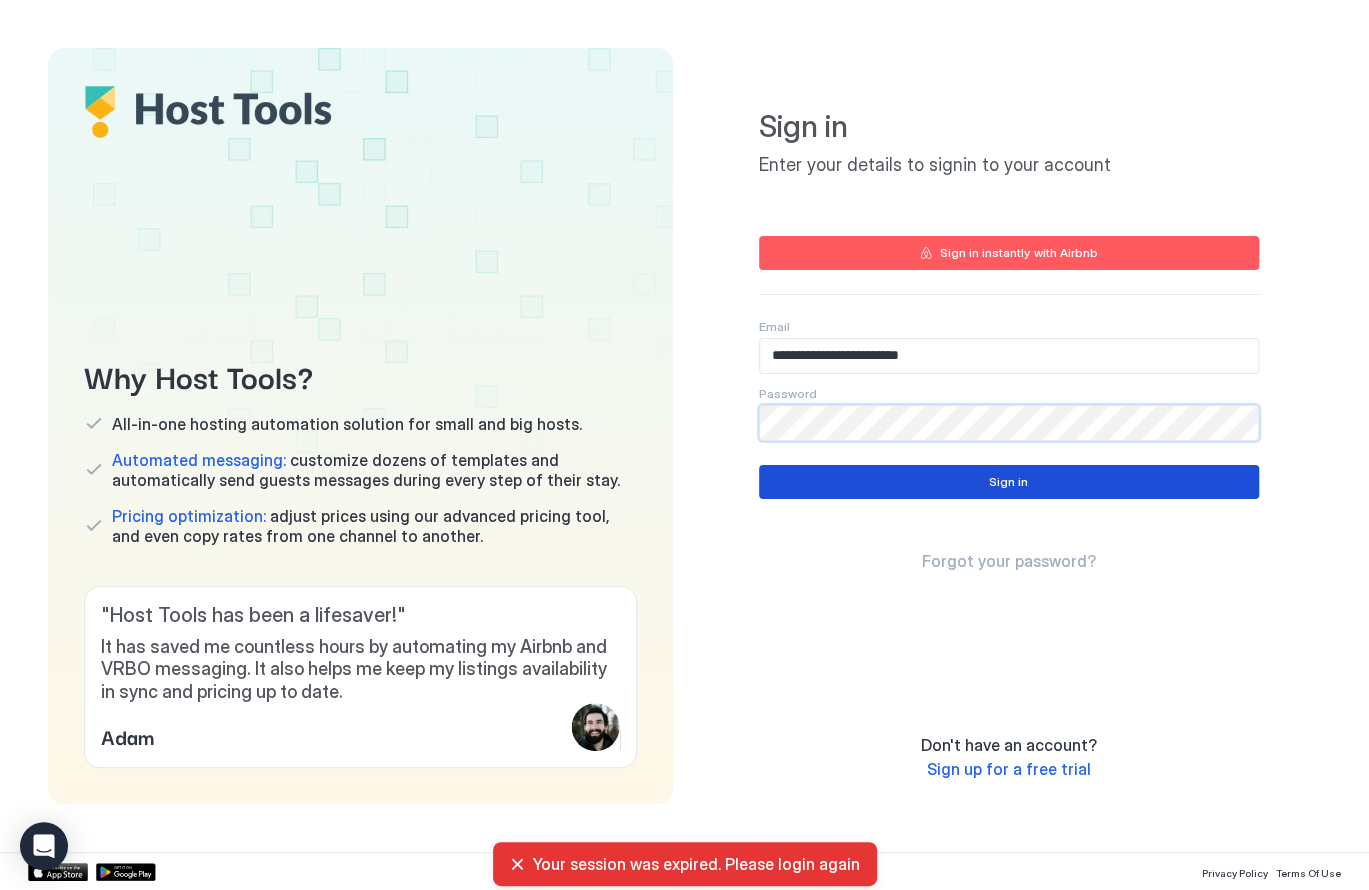 click on "Sign in" at bounding box center (1009, 482) 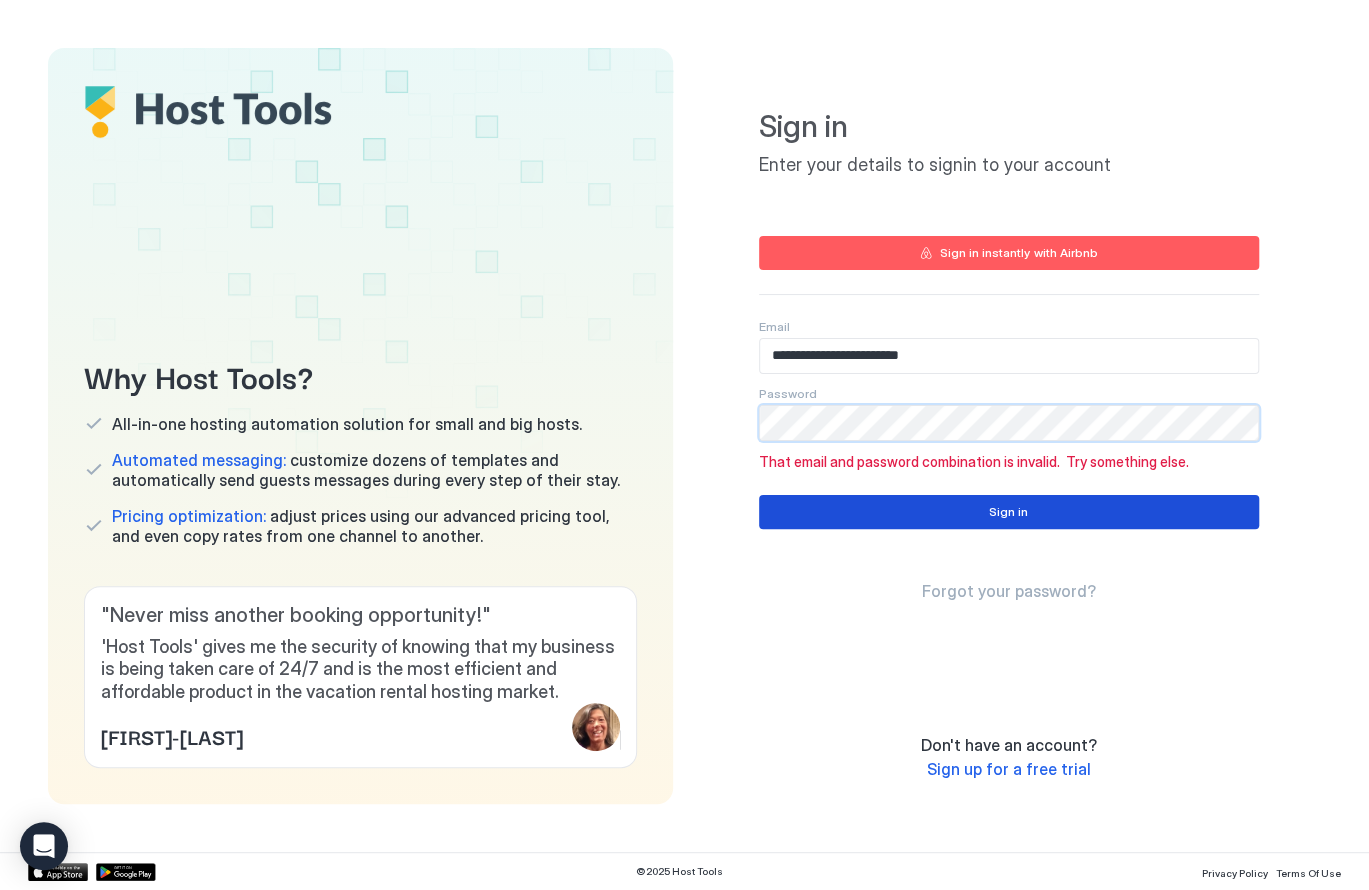click on "Sign in" at bounding box center (1009, 512) 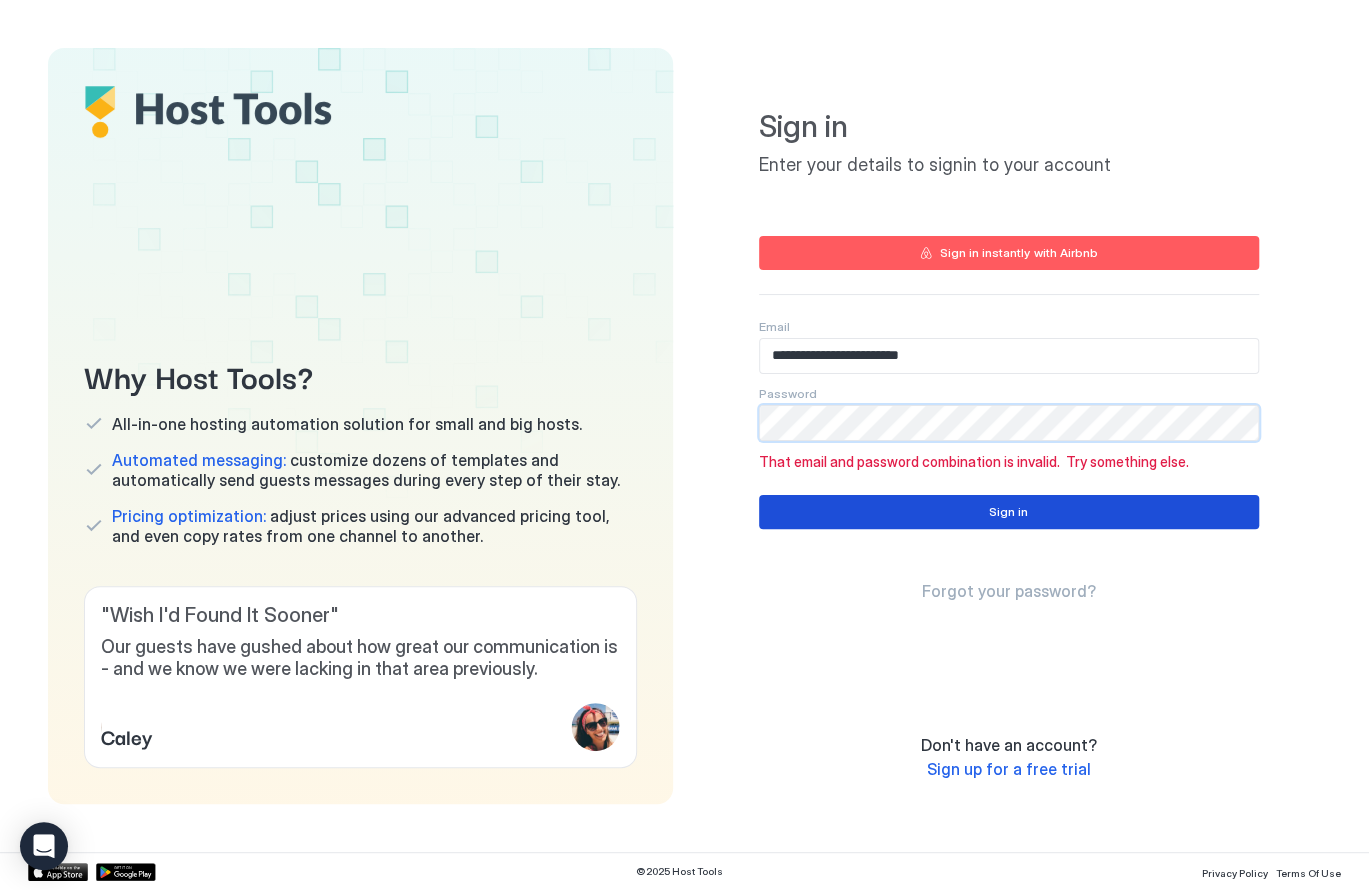 click on "Sign in" at bounding box center (1009, 512) 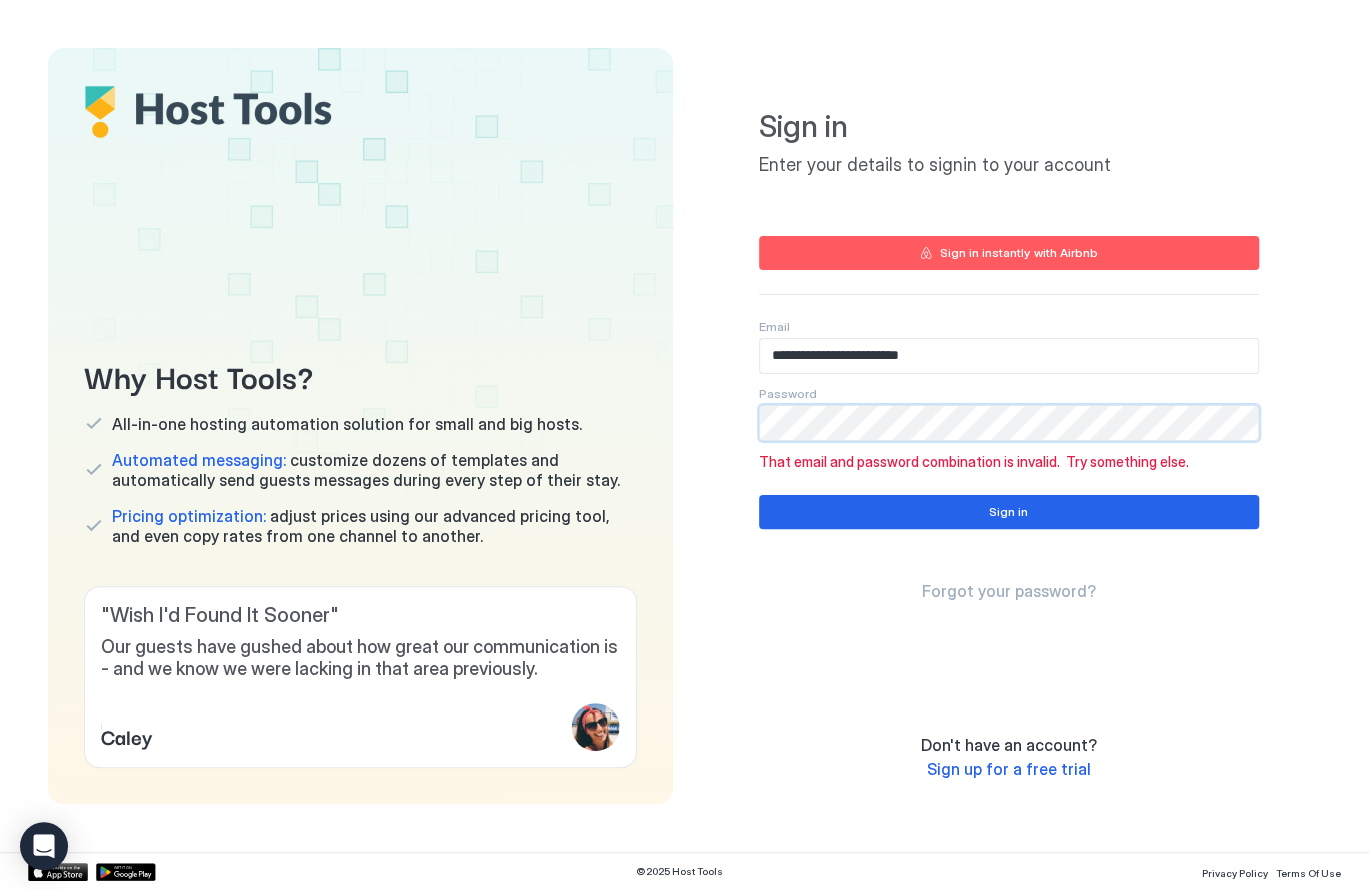click on "**********" at bounding box center (1009, 426) 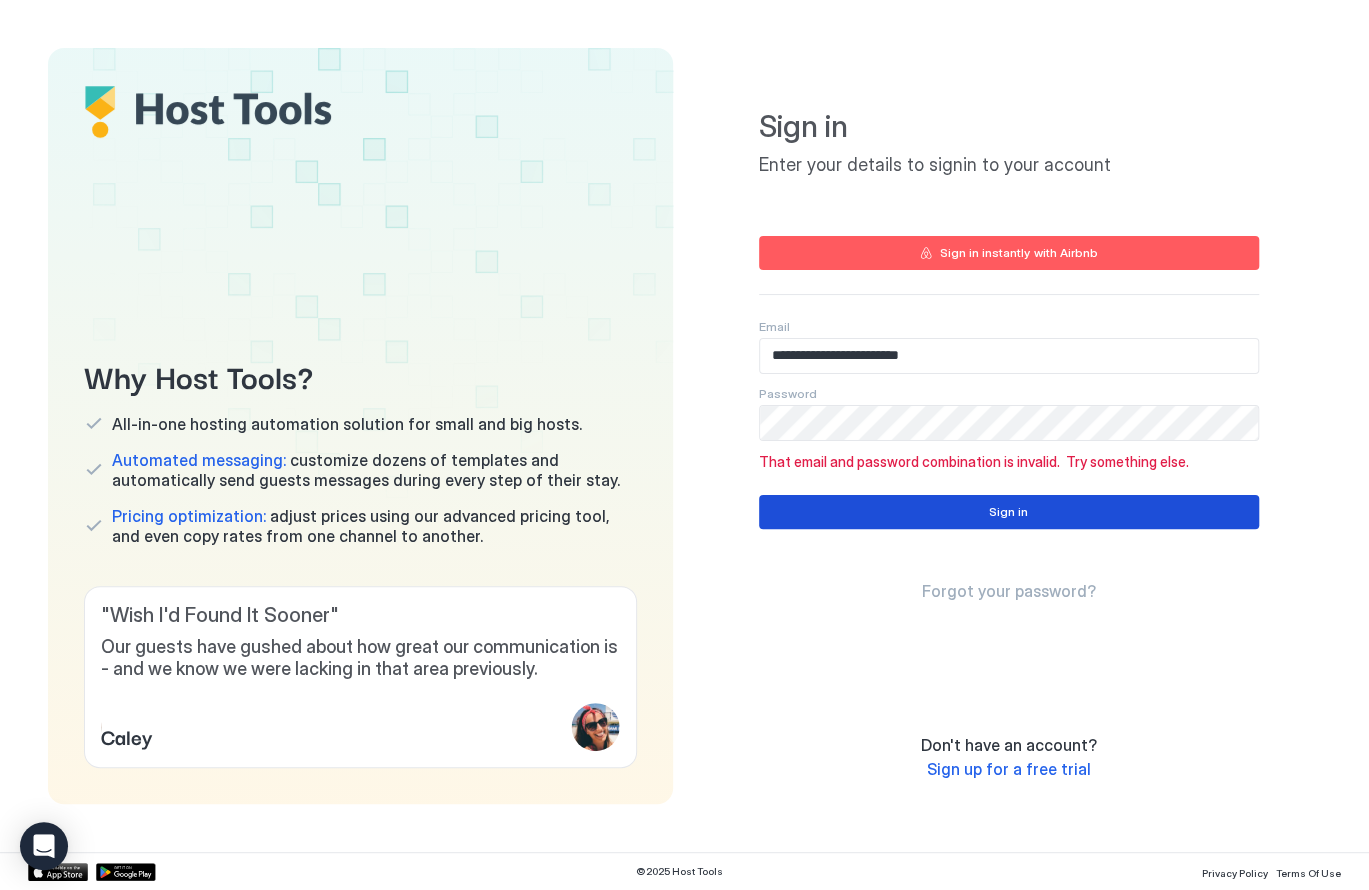 click on "Sign in" at bounding box center [1009, 512] 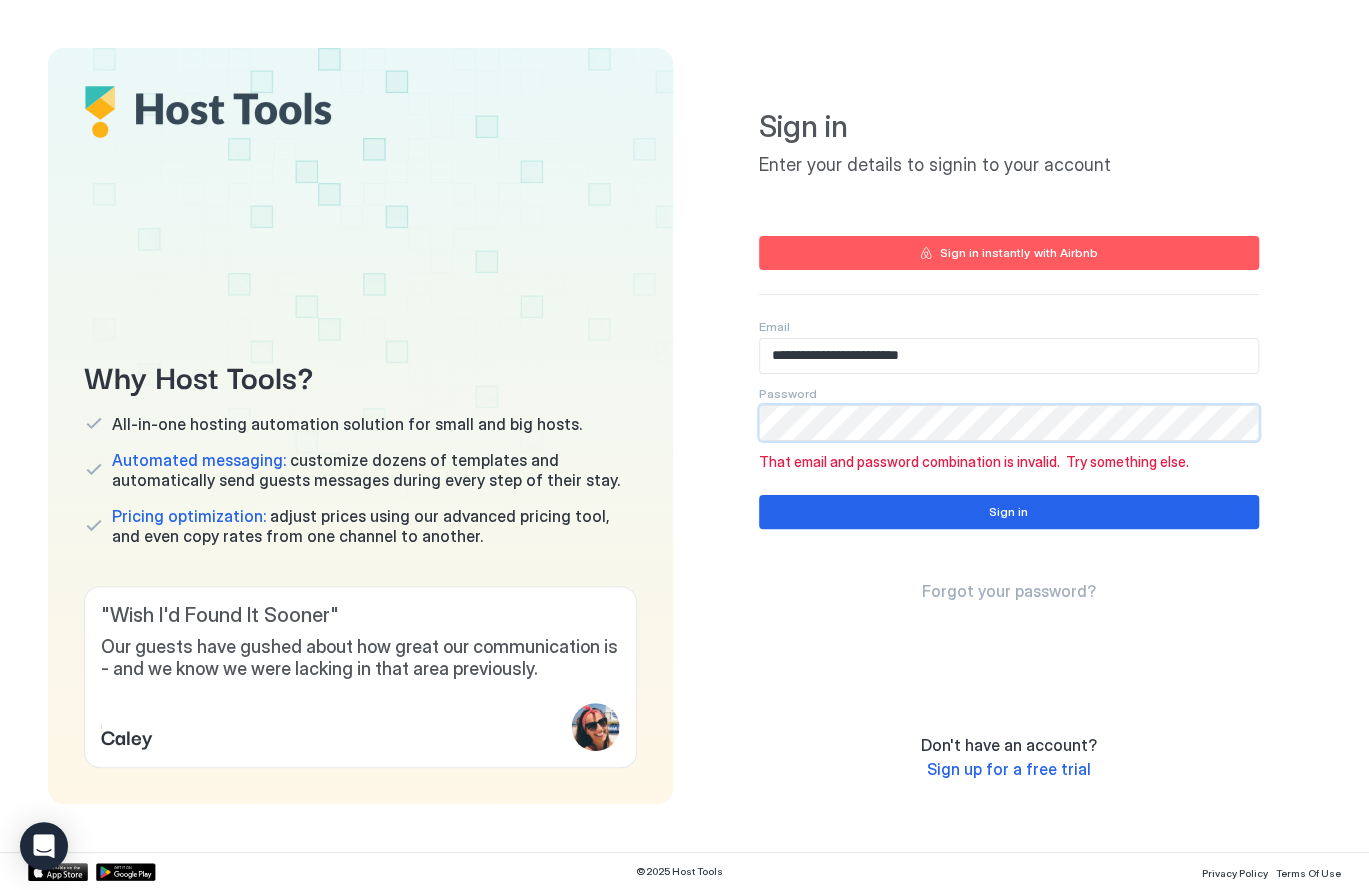 click on "Why Host Tools? All-in-one hosting automation solution for small and big hosts. Automated messaging:   customize dozens of templates and automatically send guests messages during every step of their stay. Pricing optimization:   adjust prices using our advanced pricing tool, and even copy rates from one channel to another. " Excellent functionality; great value! " It was clearly created by a fellow property owner and addresses our biggest concerns without unnecessary fluff. The price is fair, and we feel fortunate to have found it. Amanda S. " Host Tools has been a lifesaver! " It has saved me countless hours by automating my Airbnb and VRBO messaging. It also helps me keep my listings availability in sync and pricing up to date. Adam " Never miss another booking opportunity! " 'Host Tools' gives me the security of knowing that my business is being taken care of 24/7 and is the most efficient and affordable product in the vacation rental hosting market. Monica-Hisano " It’s is so easy to use " Aamna " " " "" at bounding box center (684, 426) 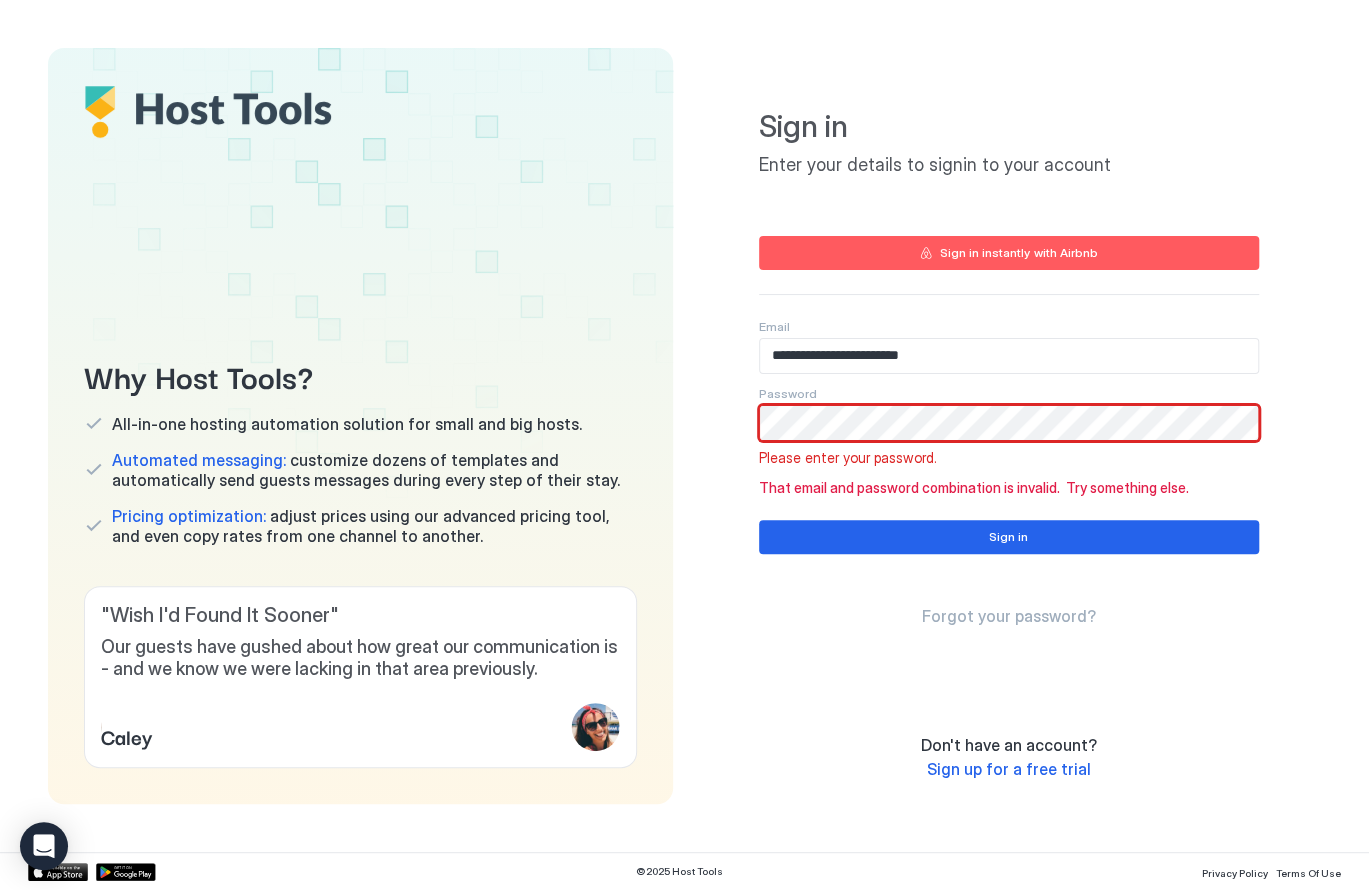 click on "**********" at bounding box center (1009, 356) 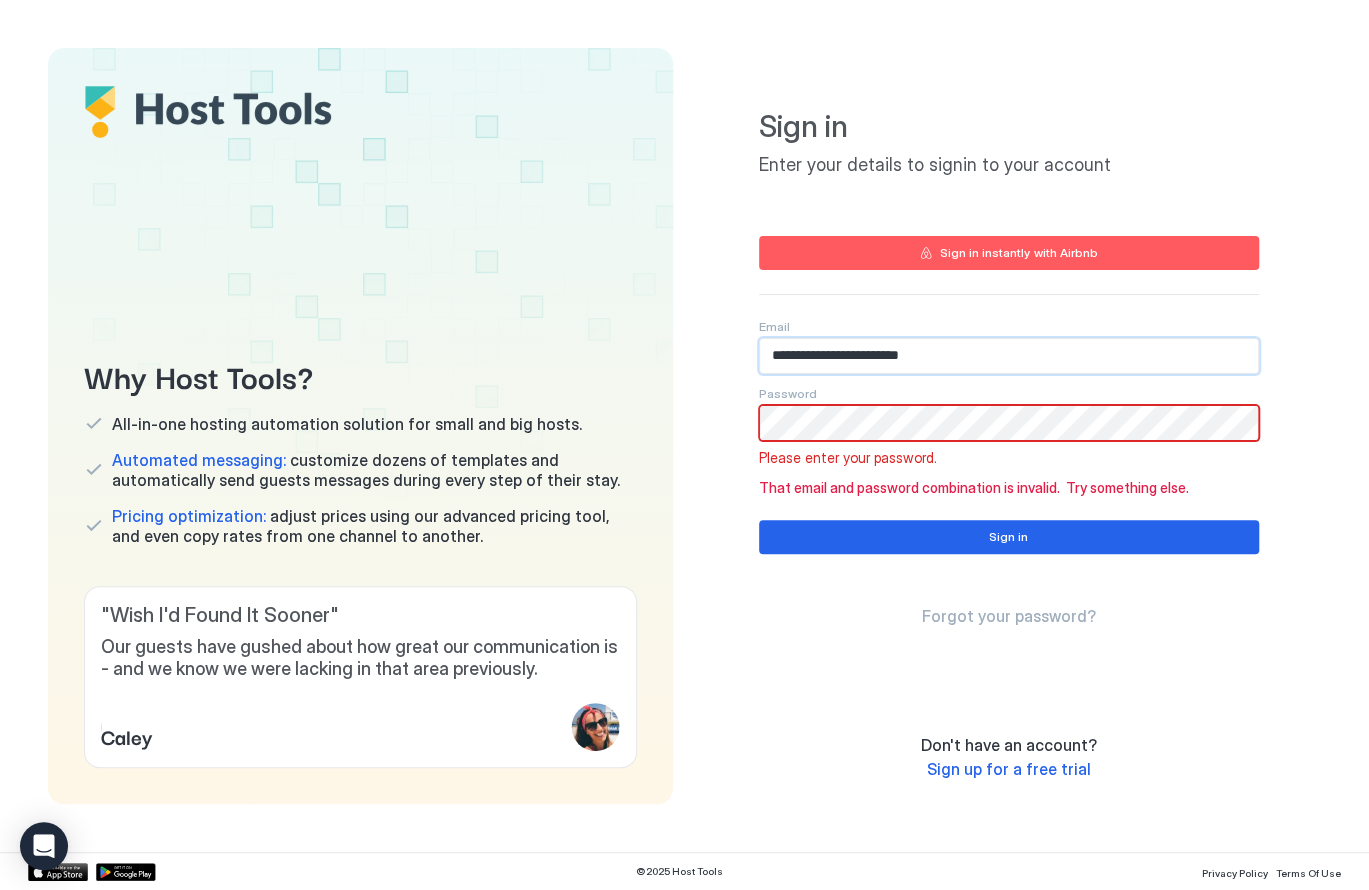 click on "**********" at bounding box center (1009, 356) 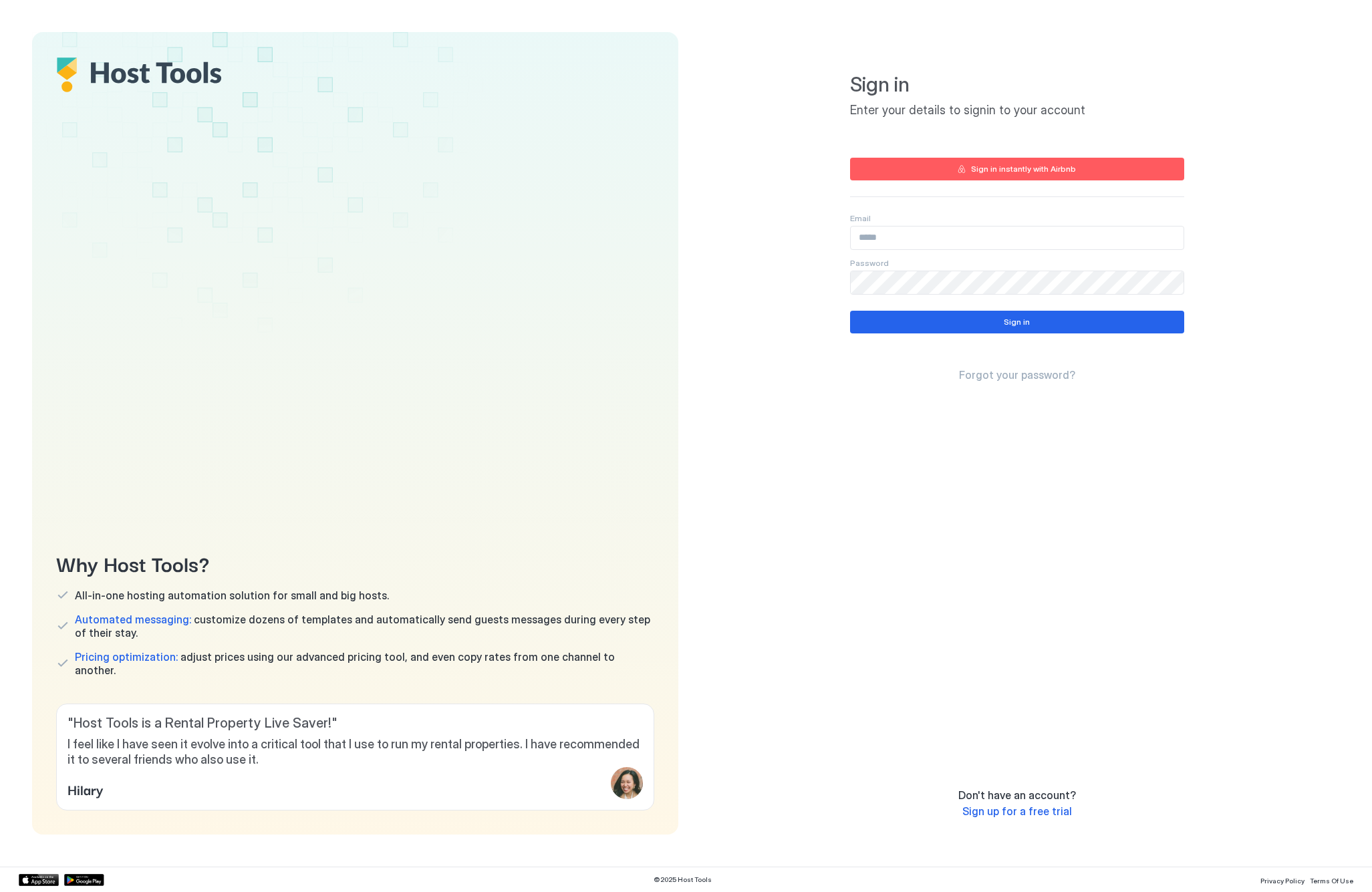 scroll, scrollTop: 0, scrollLeft: 0, axis: both 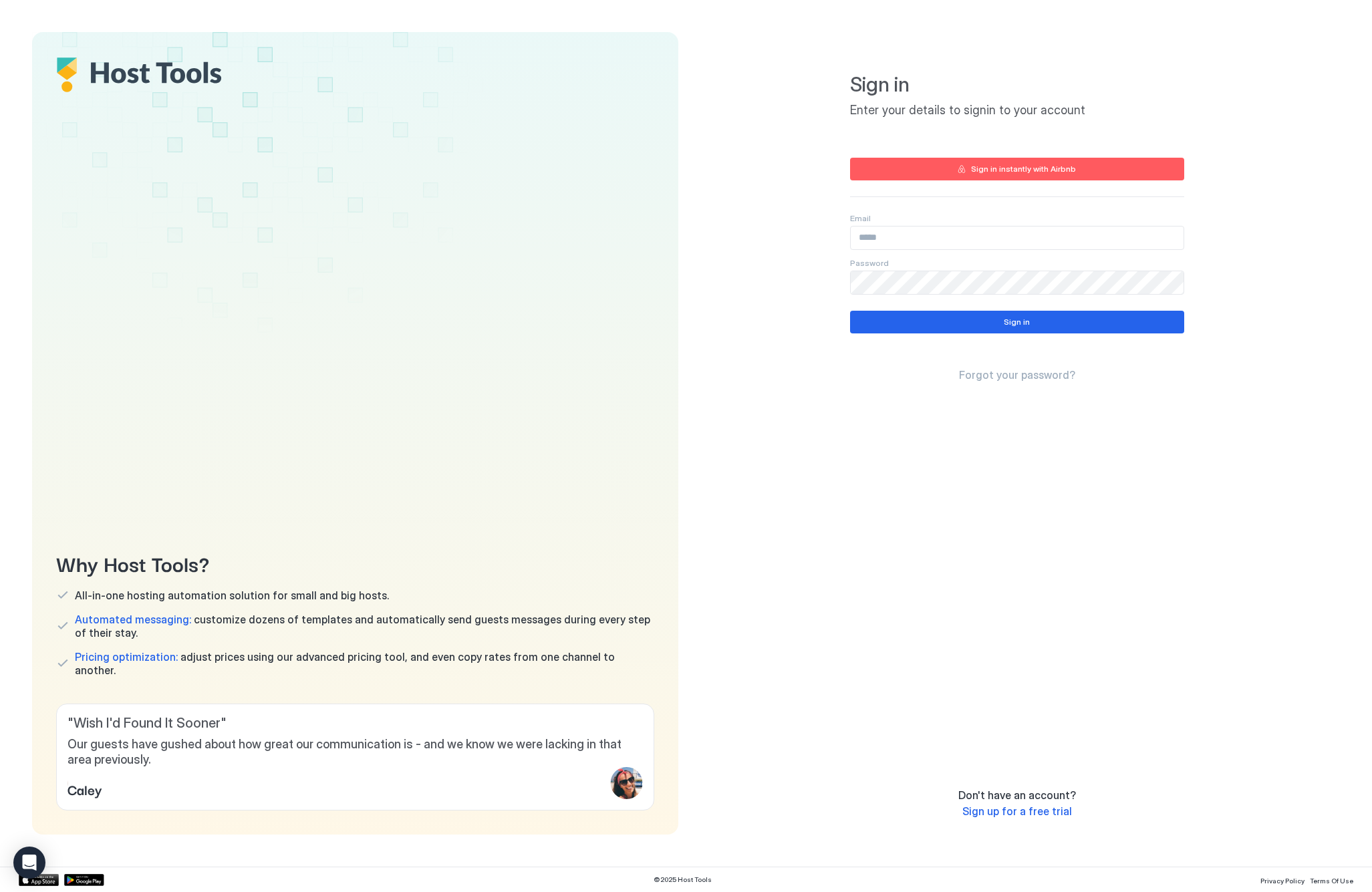 drag, startPoint x: 1057, startPoint y: 195, endPoint x: 1044, endPoint y: 241, distance: 47.80167 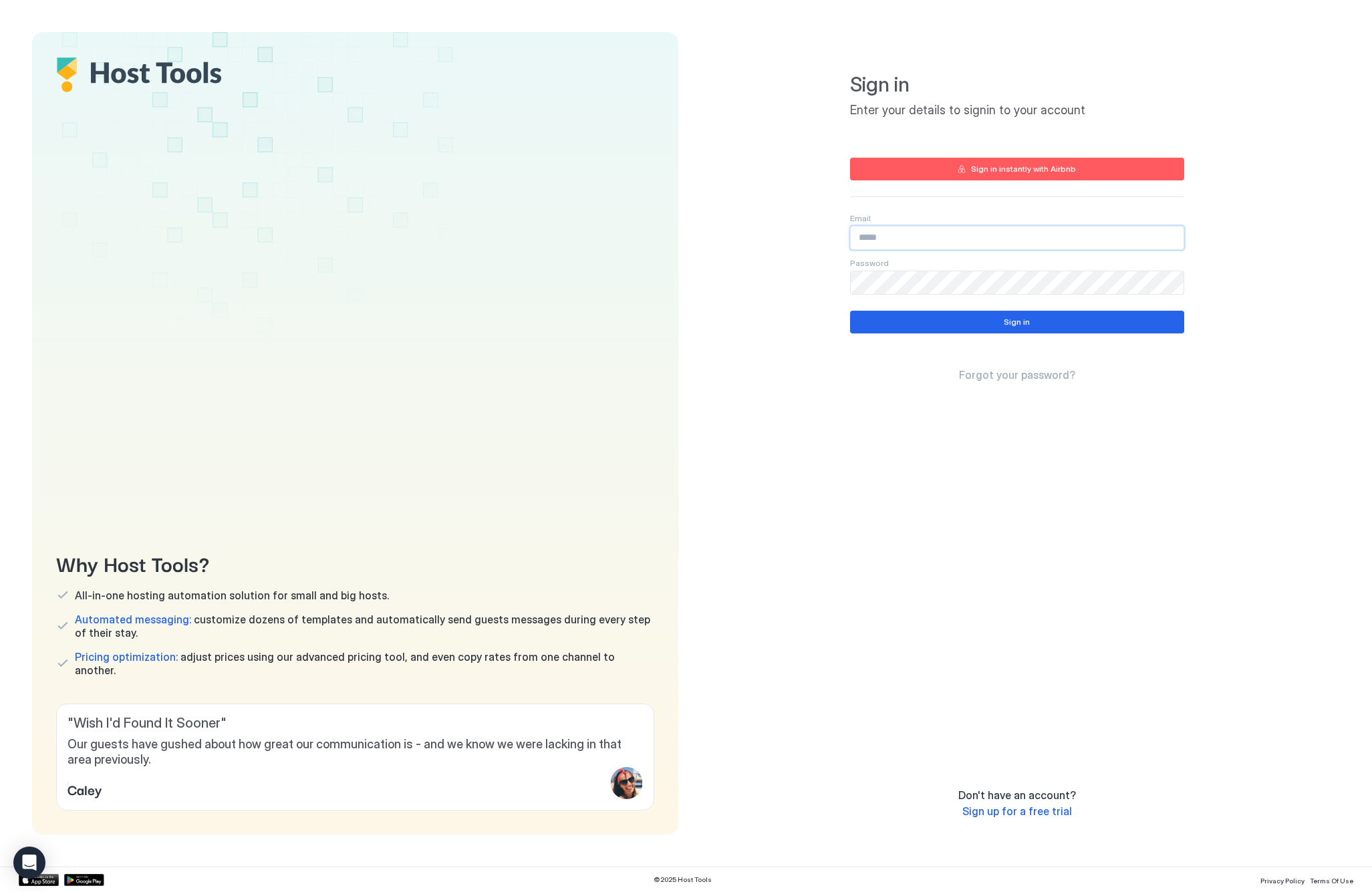 click at bounding box center [1017, 238] 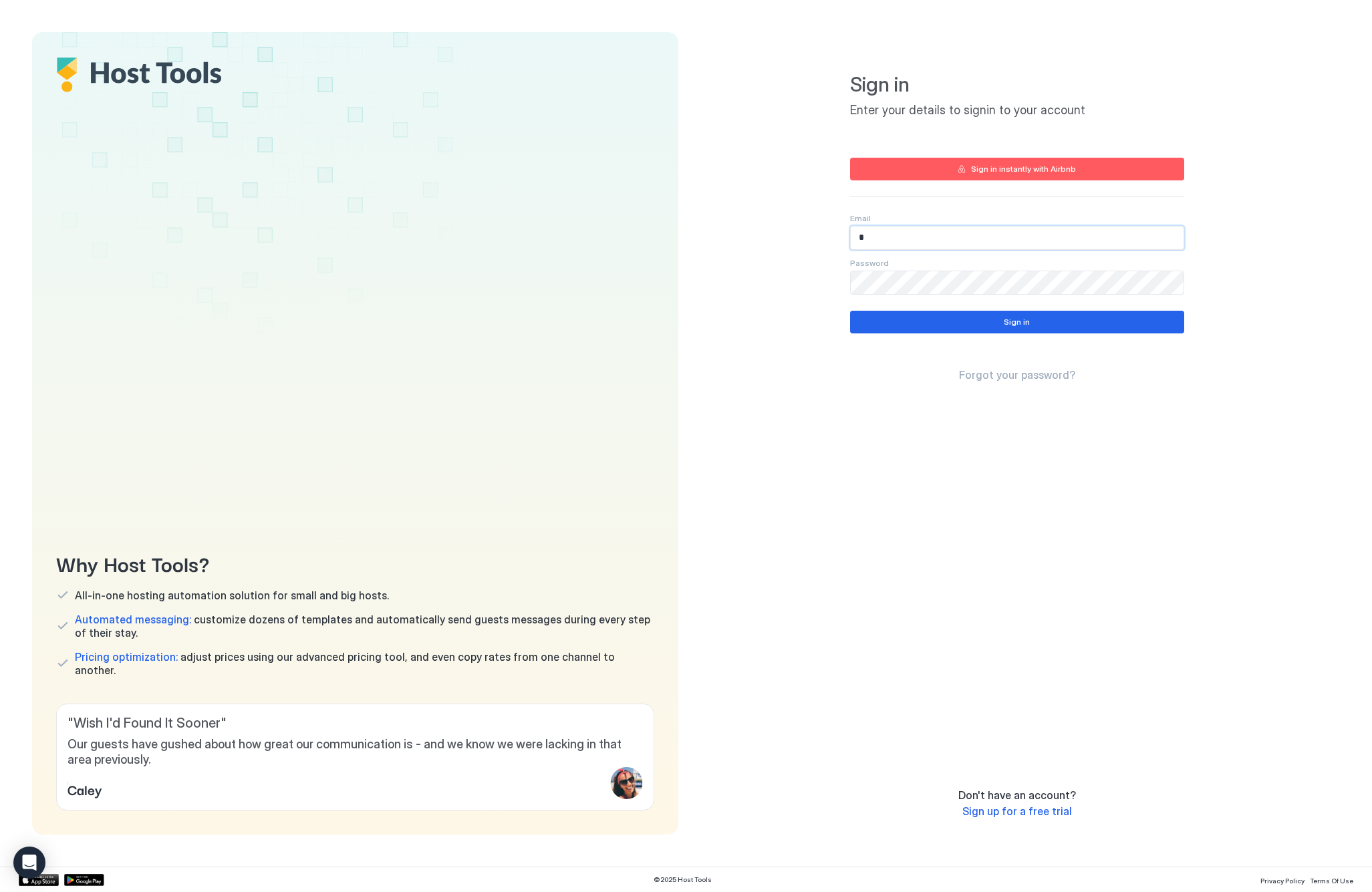 type on "**********" 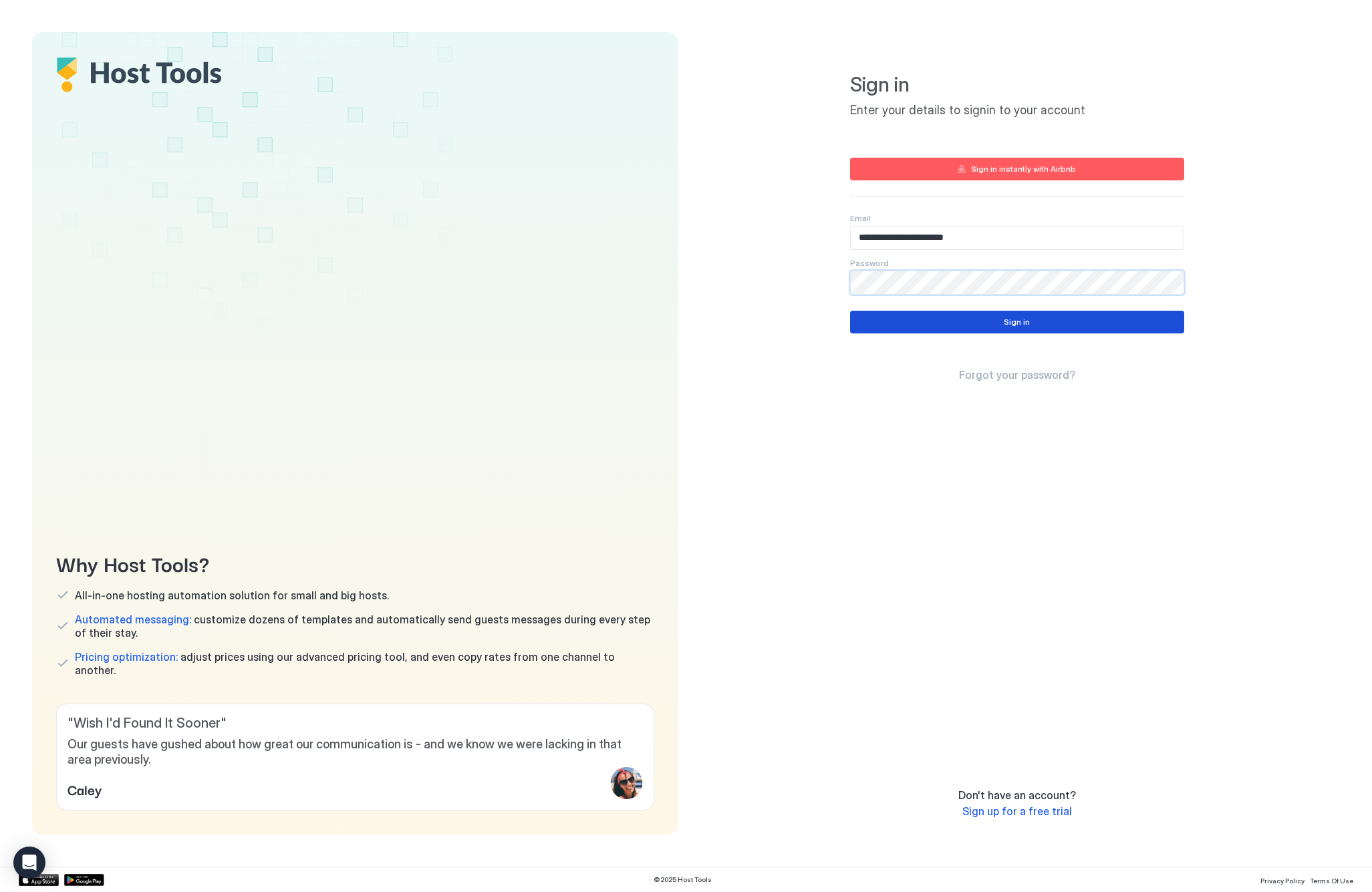 click on "Sign in" at bounding box center [1017, 322] 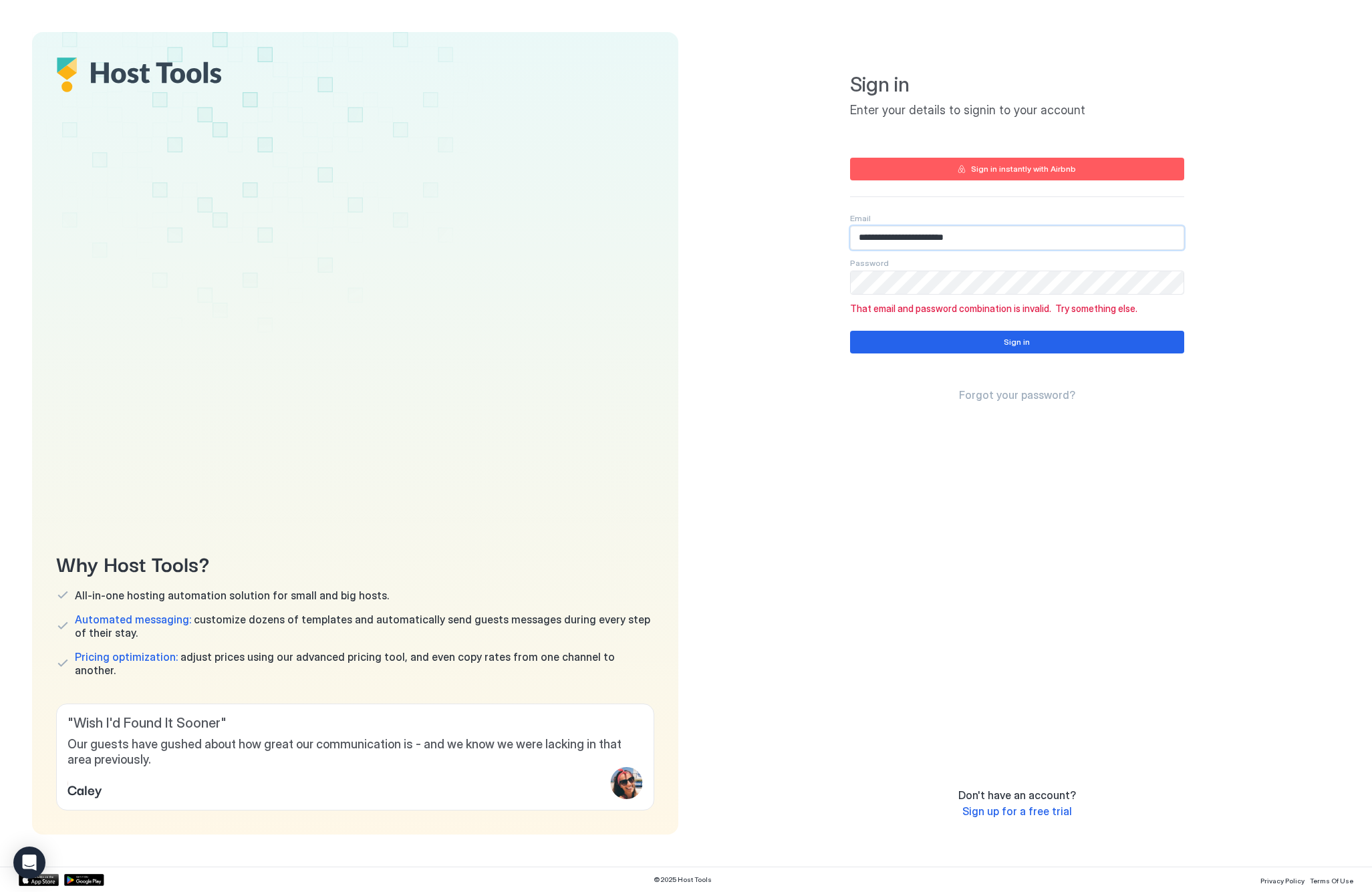 click on "**********" at bounding box center (1017, 238) 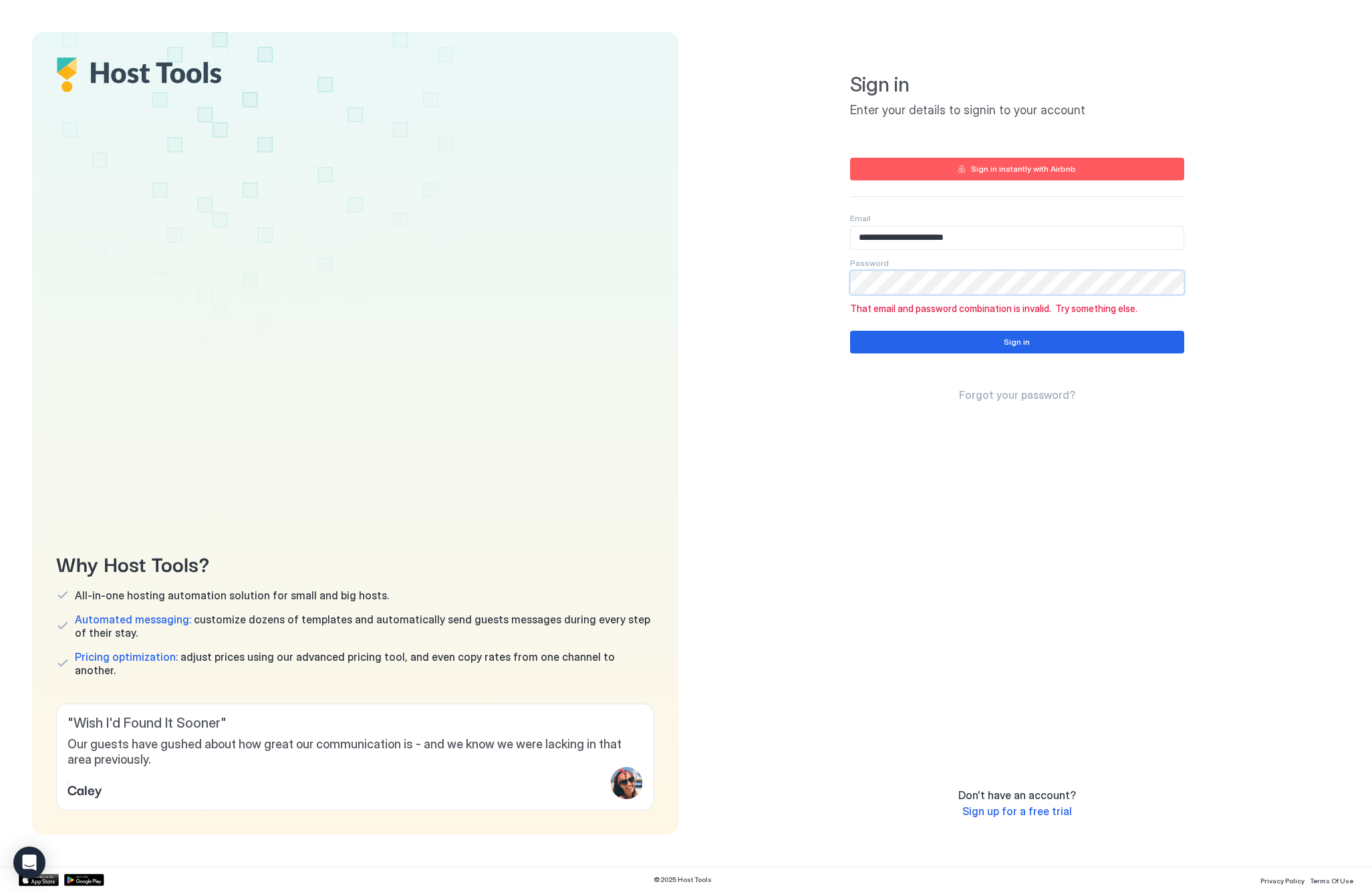 click on "**********" at bounding box center (1017, 433) 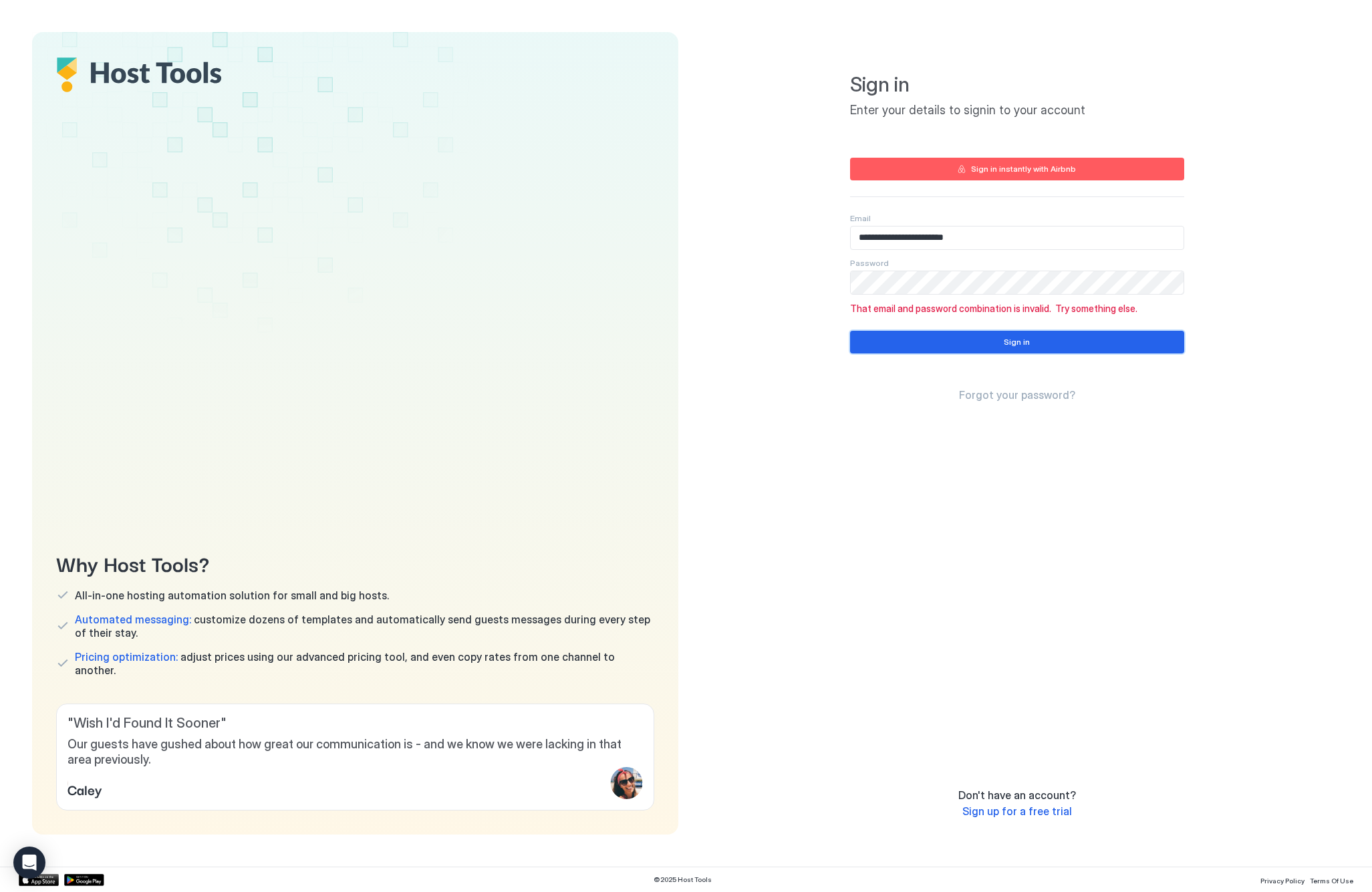 click on "Sign in" at bounding box center (1017, 342) 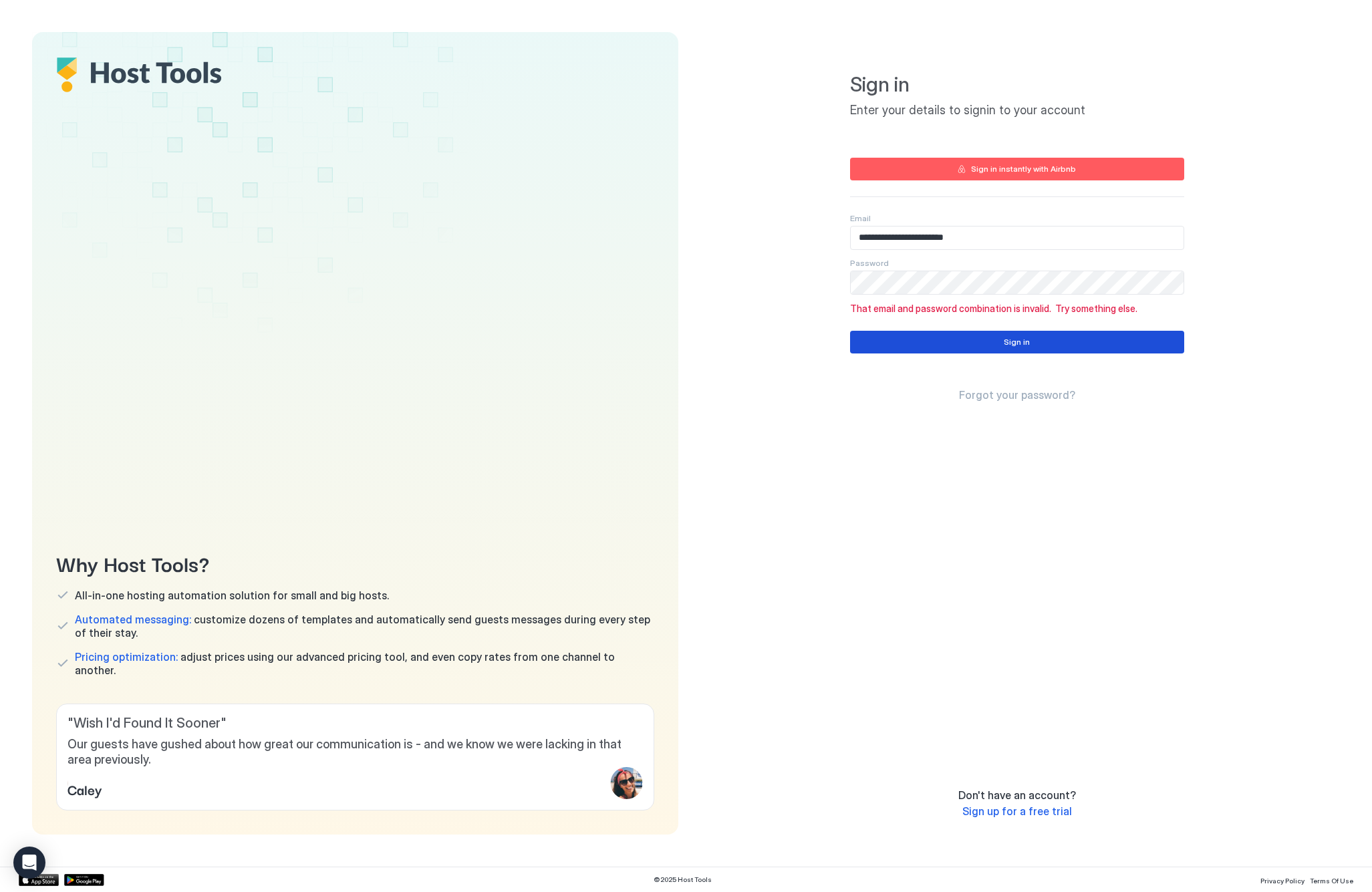 click on "Sign in" at bounding box center [1017, 342] 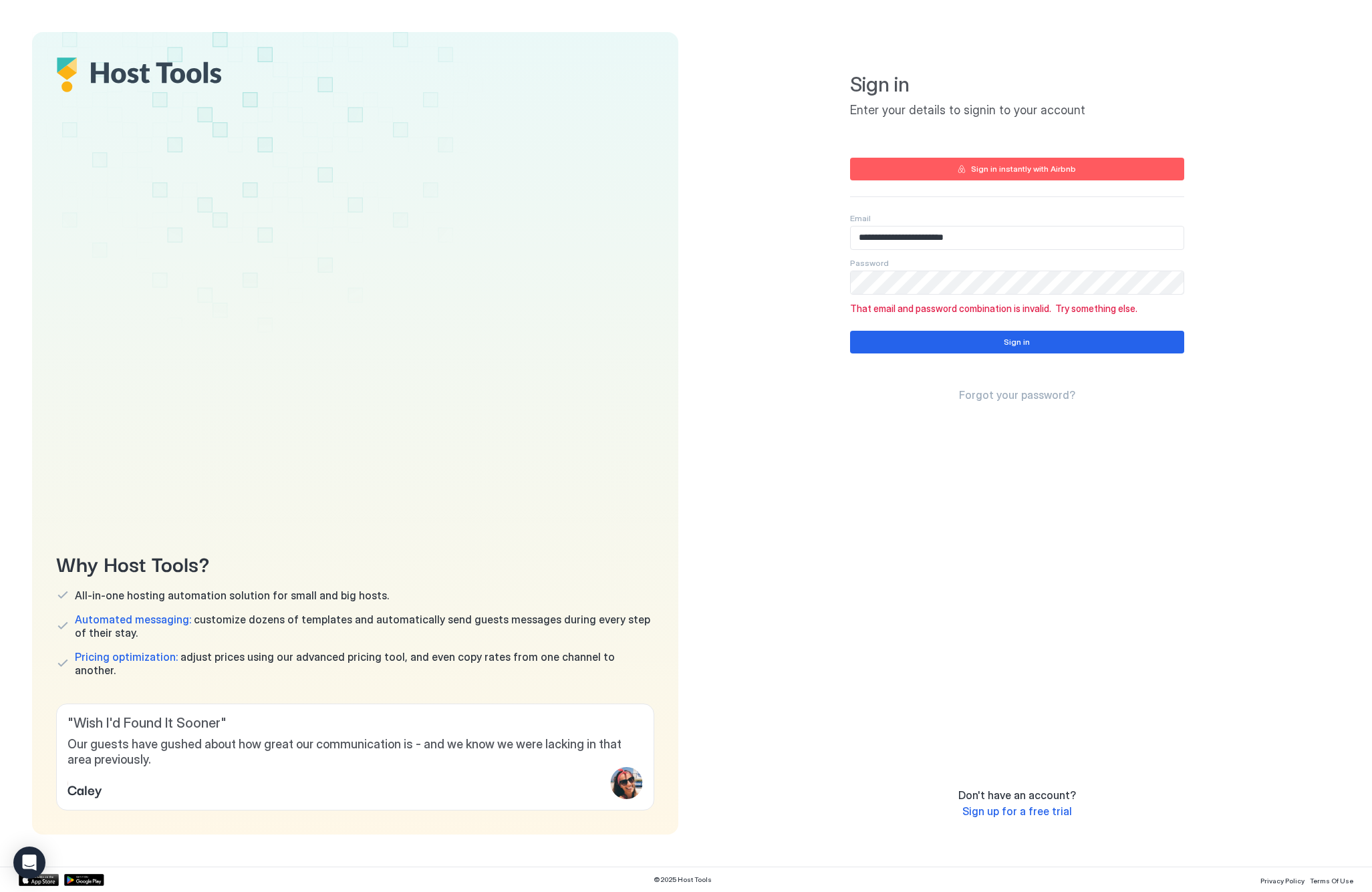 click on "Sign in instantly with Airbnb" at bounding box center (1017, 169) 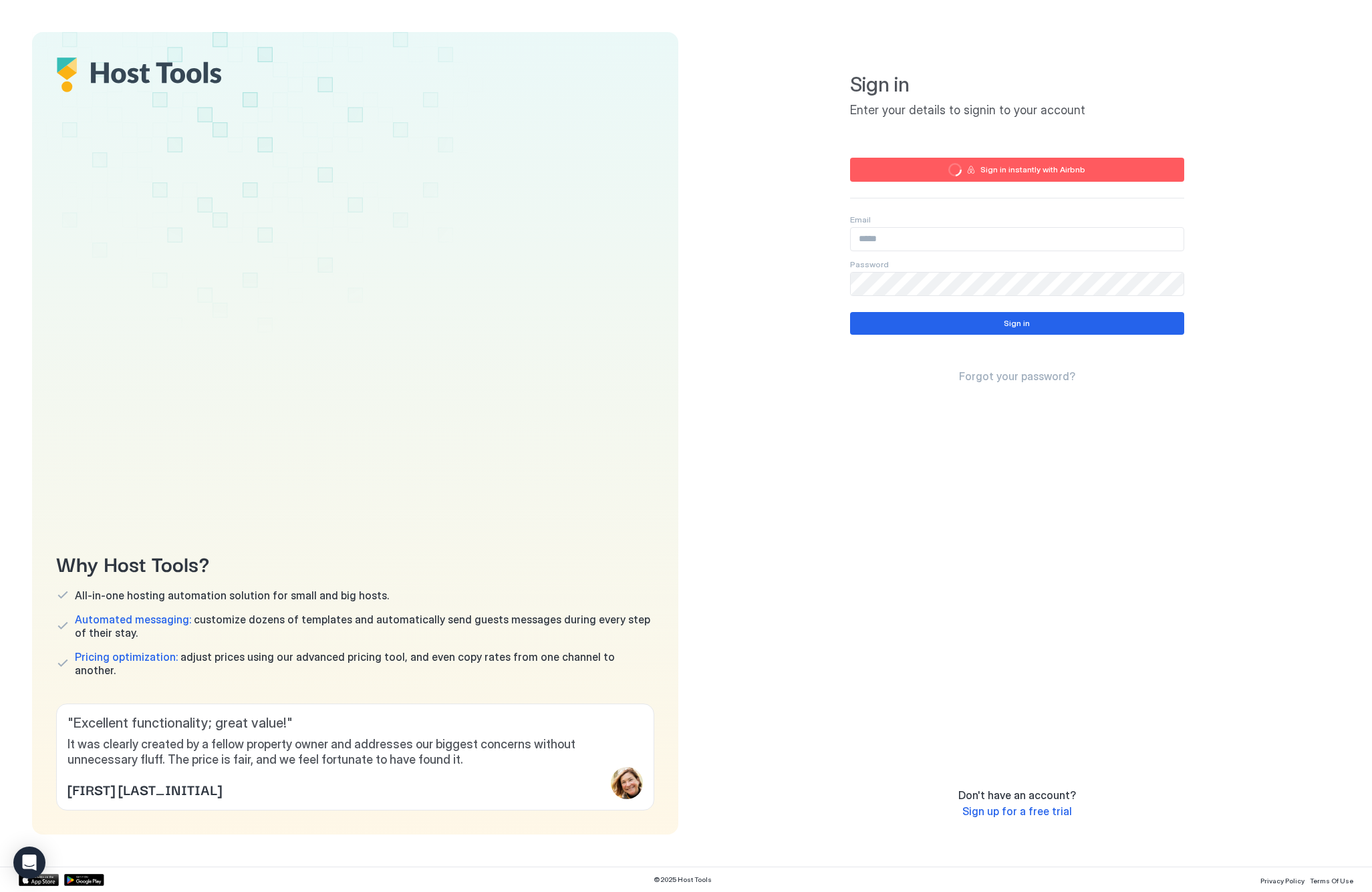 scroll, scrollTop: 0, scrollLeft: 0, axis: both 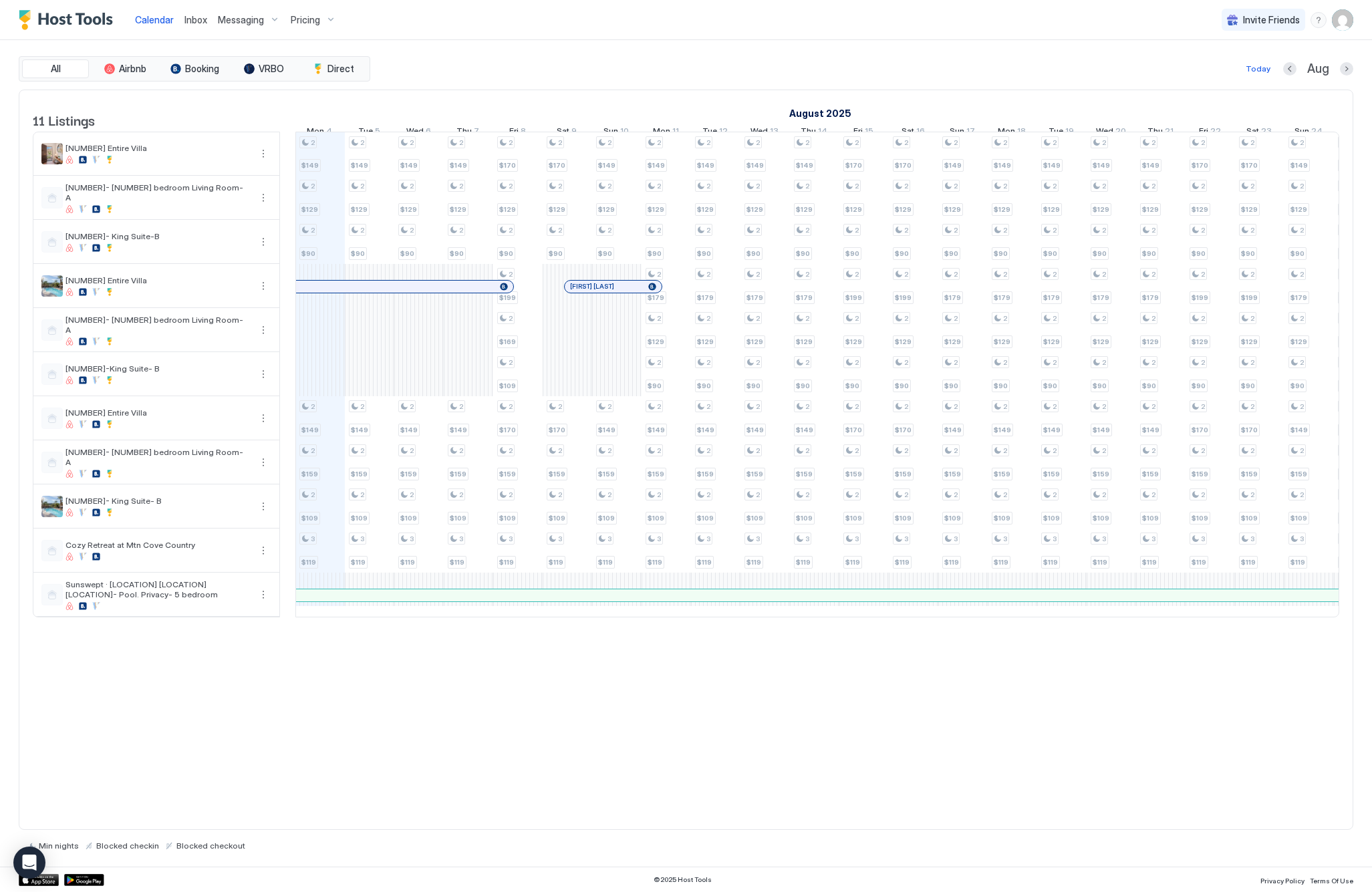 click on "Pricing" at bounding box center (305, 20) 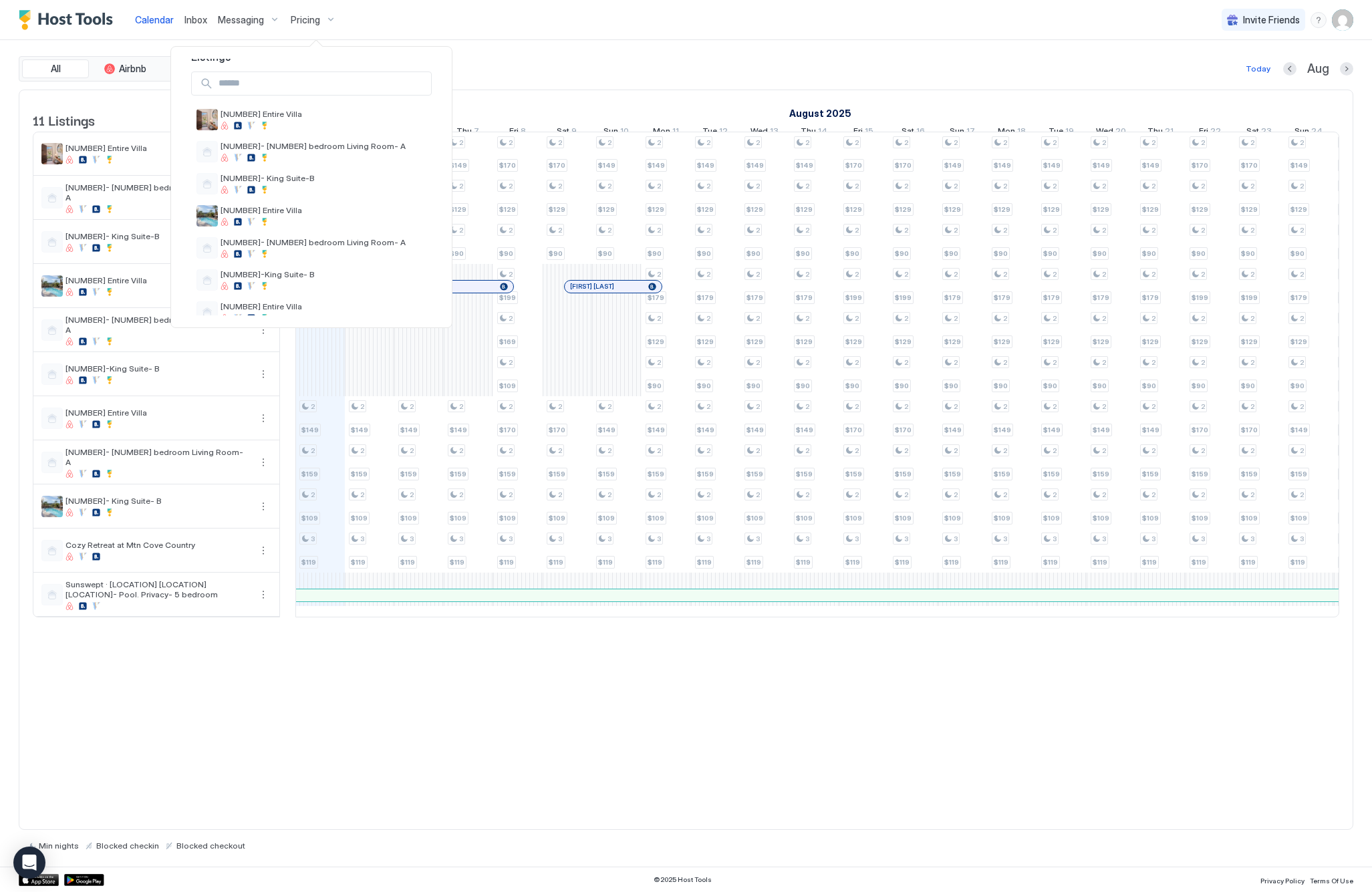 scroll, scrollTop: 164, scrollLeft: 0, axis: vertical 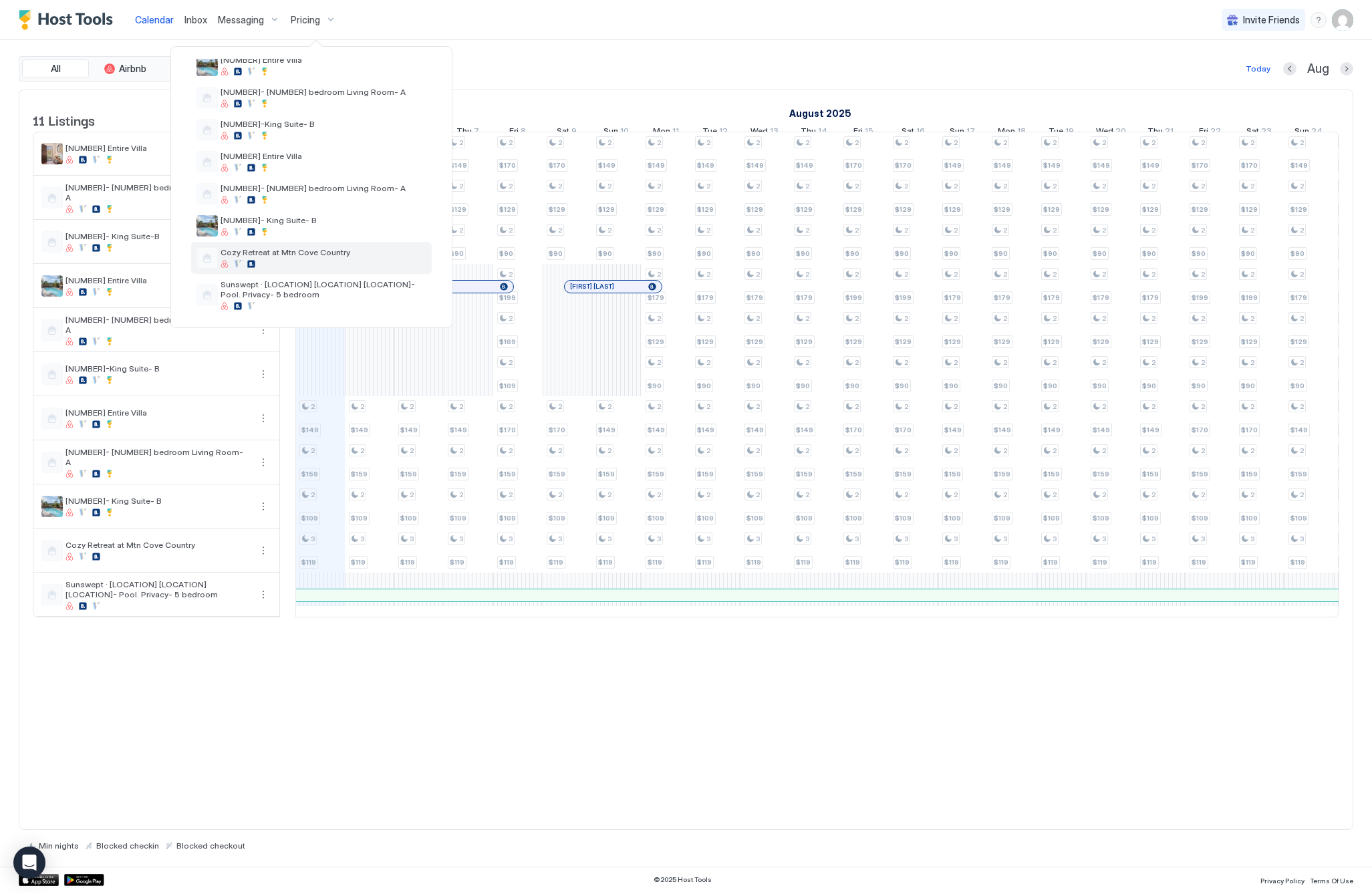 click on "Cozy Retreat at Mtn Cove Country" at bounding box center (311, 258) 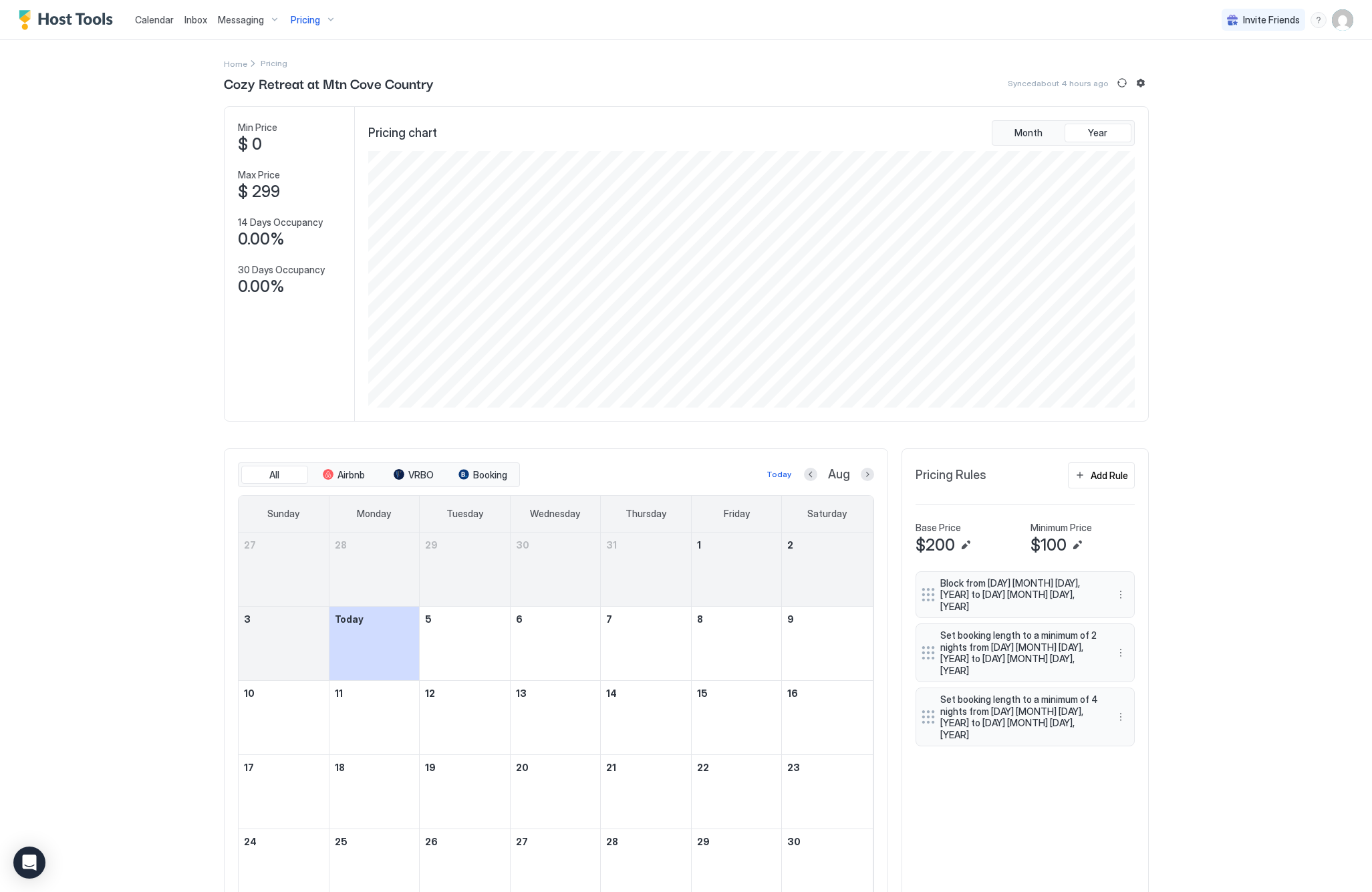 scroll, scrollTop: 667908, scrollLeft: 667520, axis: both 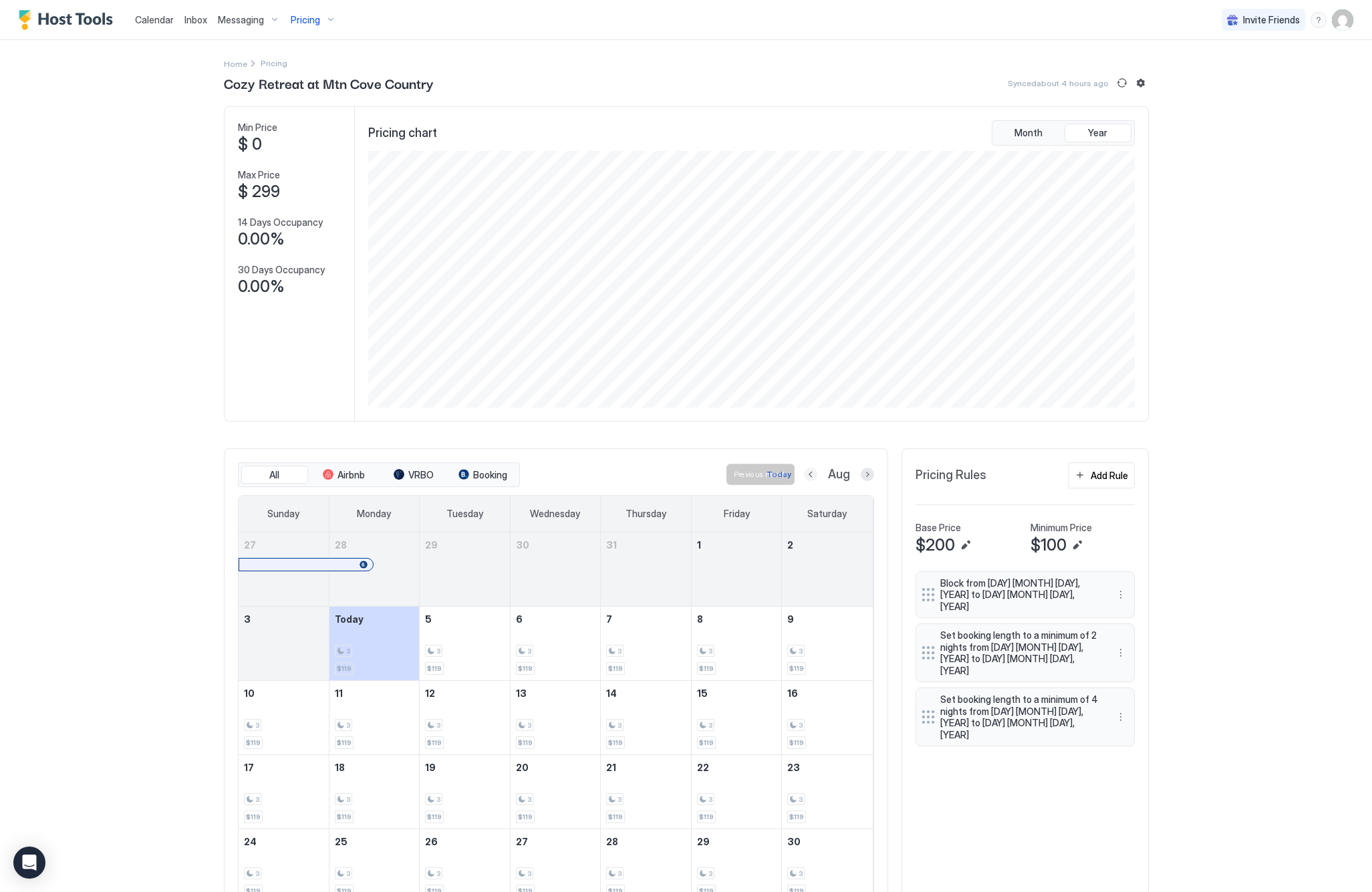 click at bounding box center [811, 474] 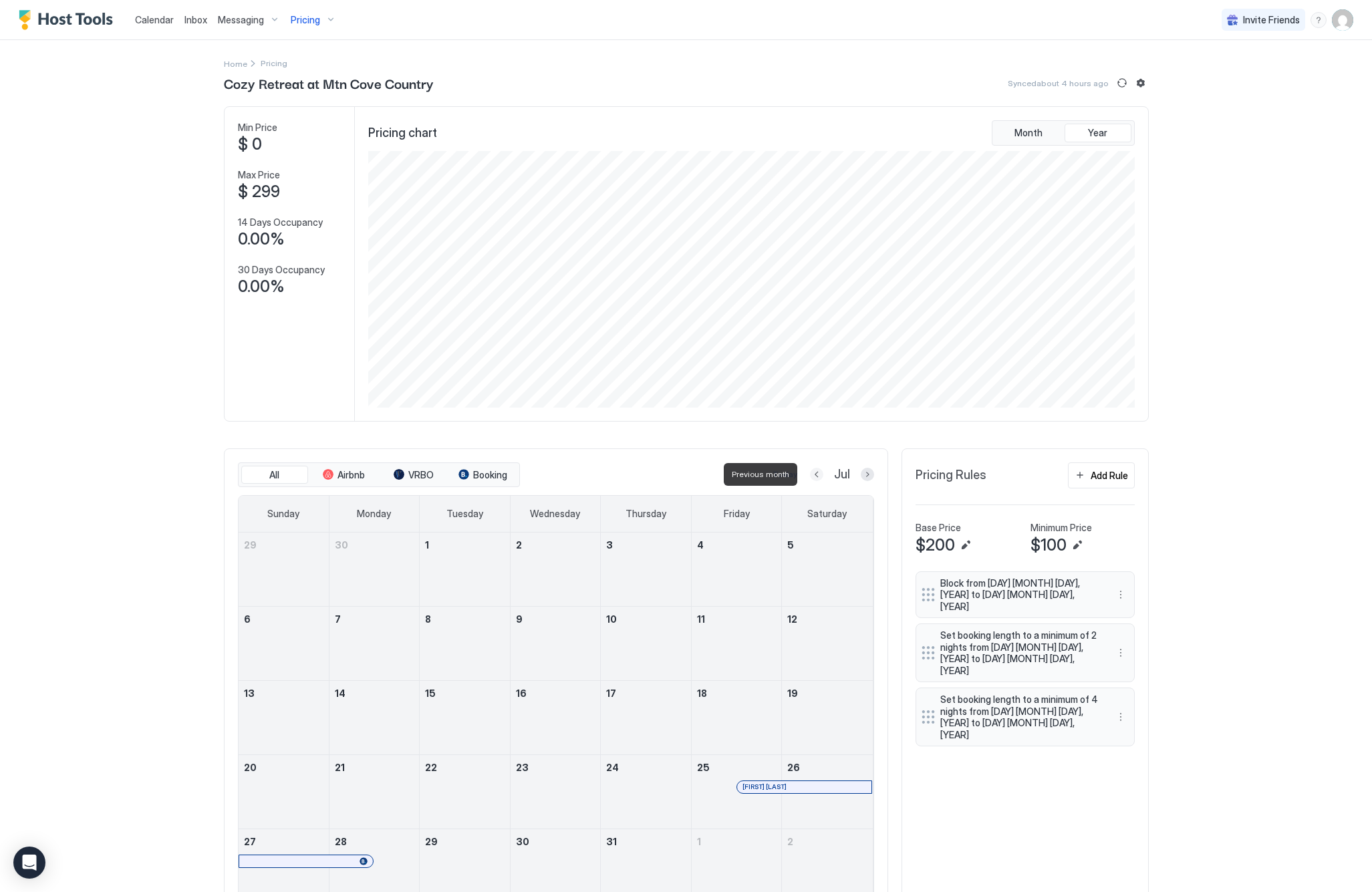 scroll, scrollTop: 0, scrollLeft: 0, axis: both 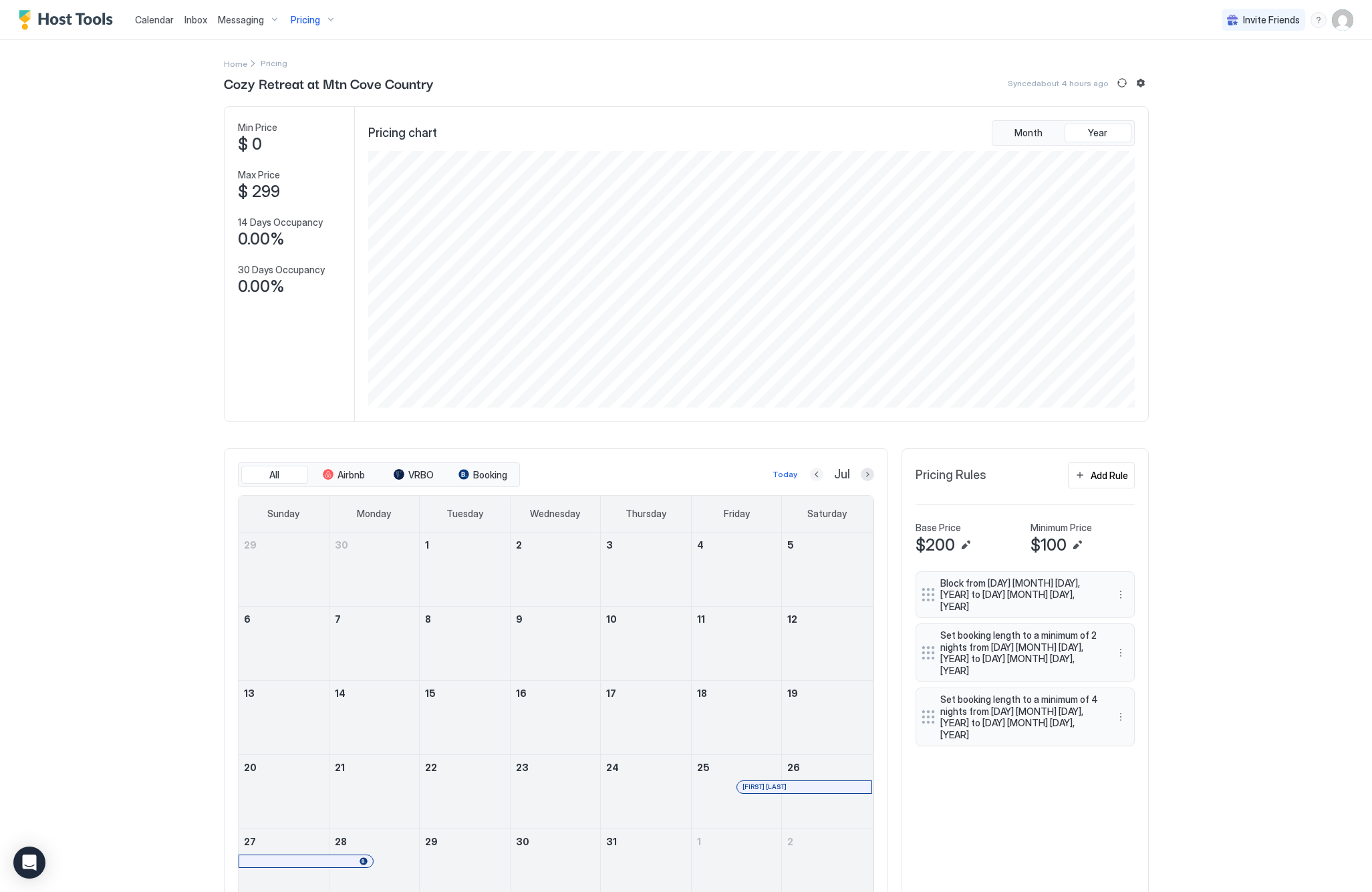 click at bounding box center (817, 474) 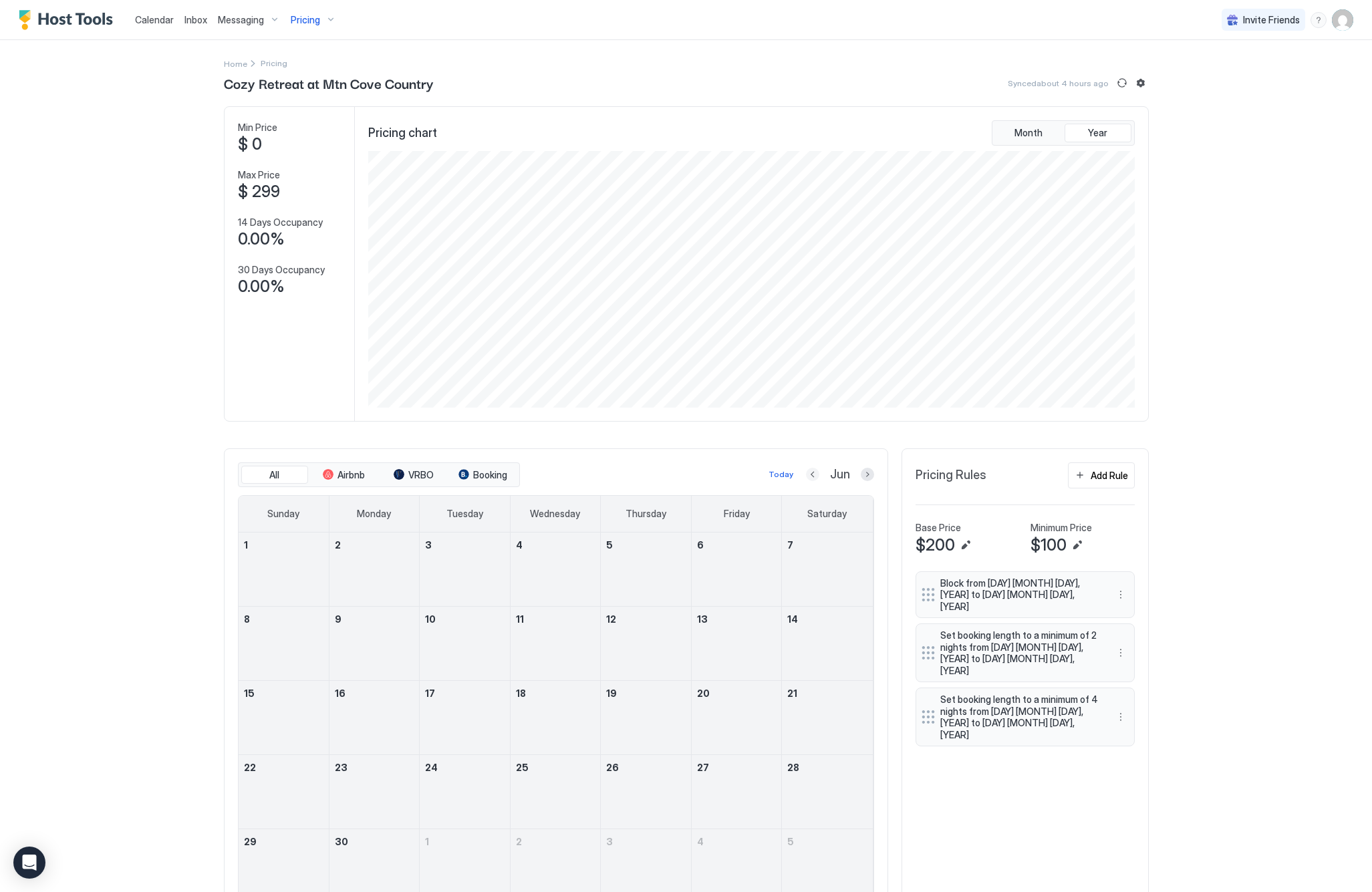 scroll, scrollTop: 0, scrollLeft: 0, axis: both 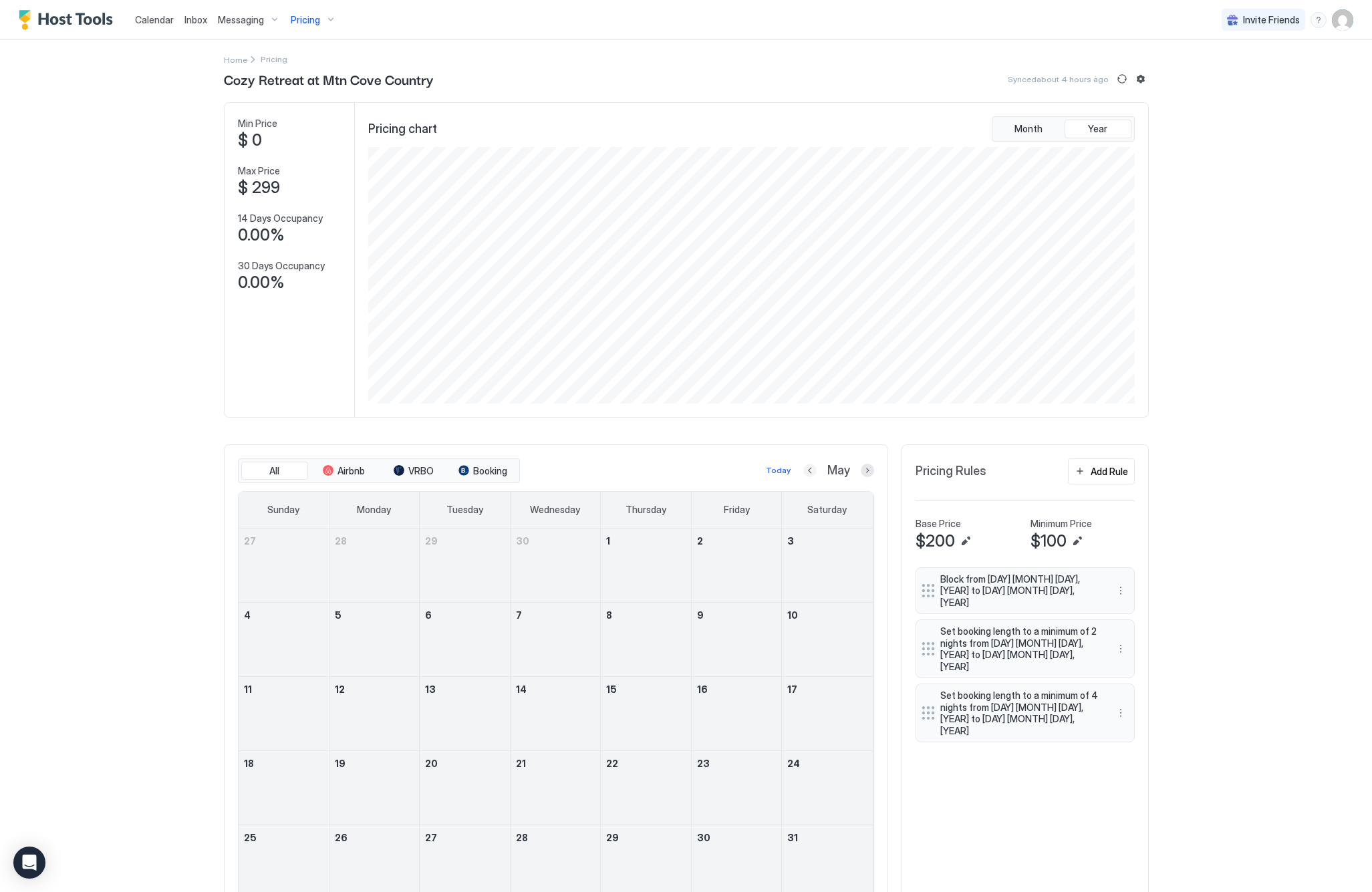 click at bounding box center (810, 470) 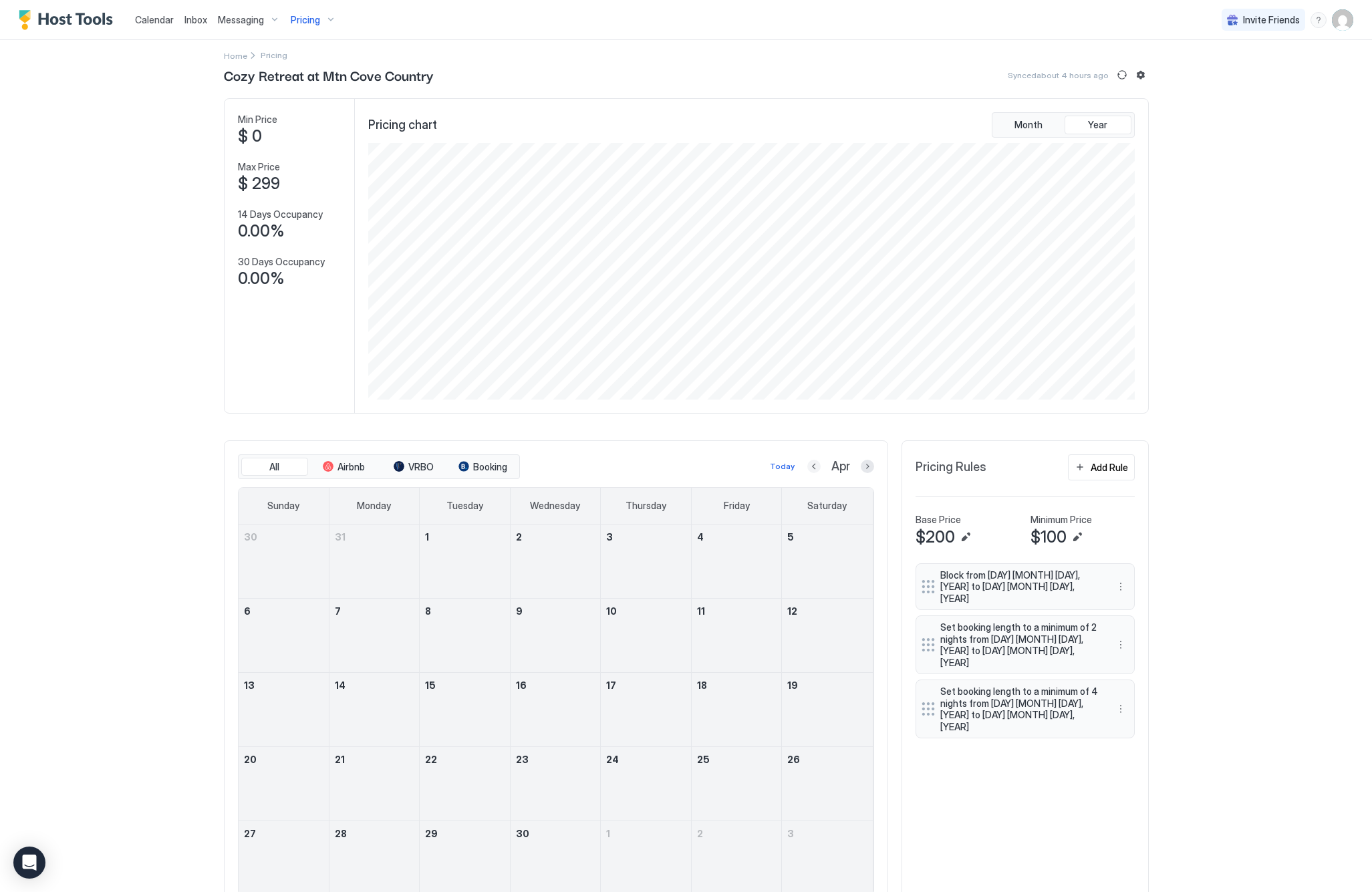 click at bounding box center [814, 466] 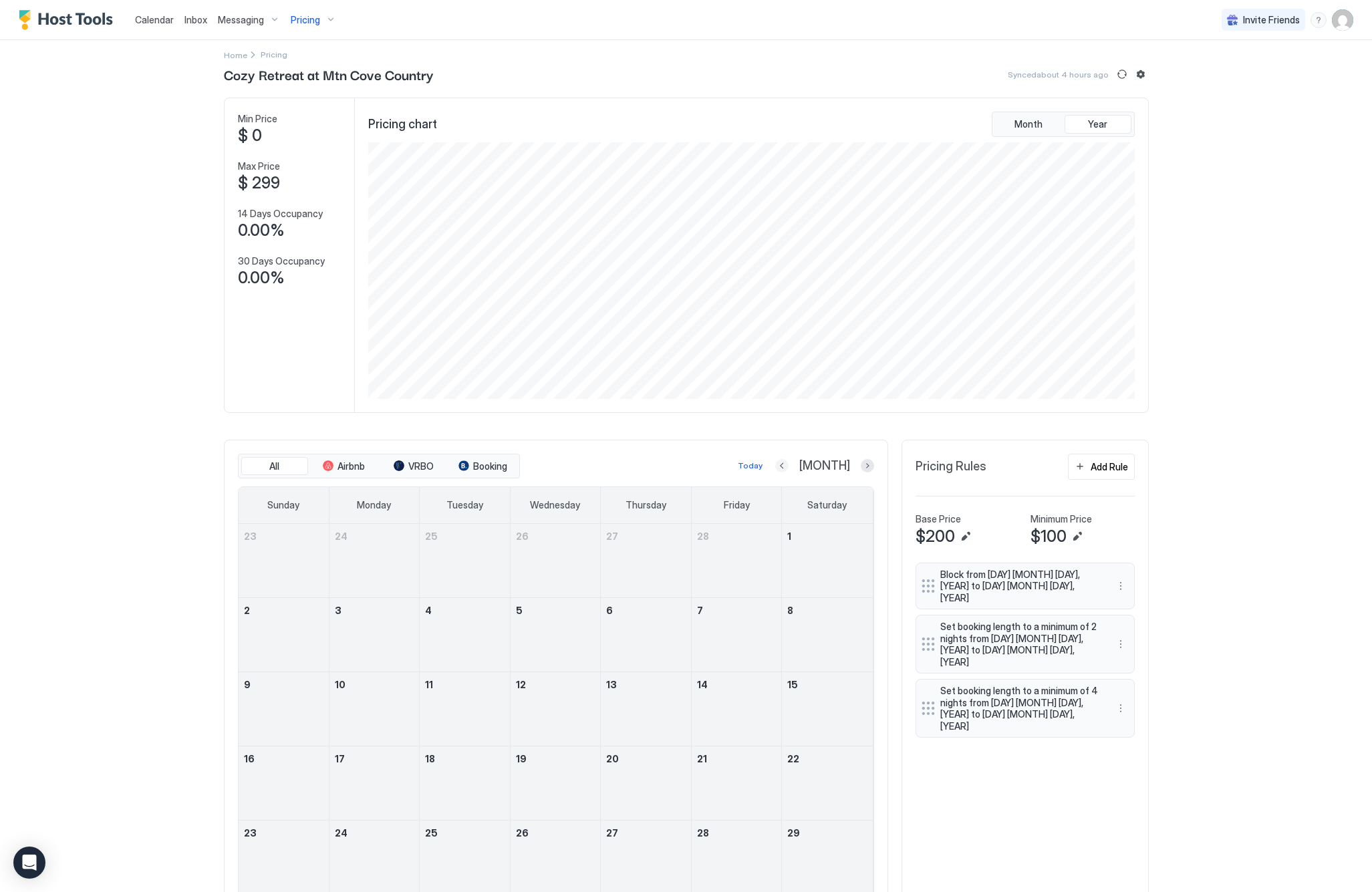 click on "[MONTH]" at bounding box center (825, 466) 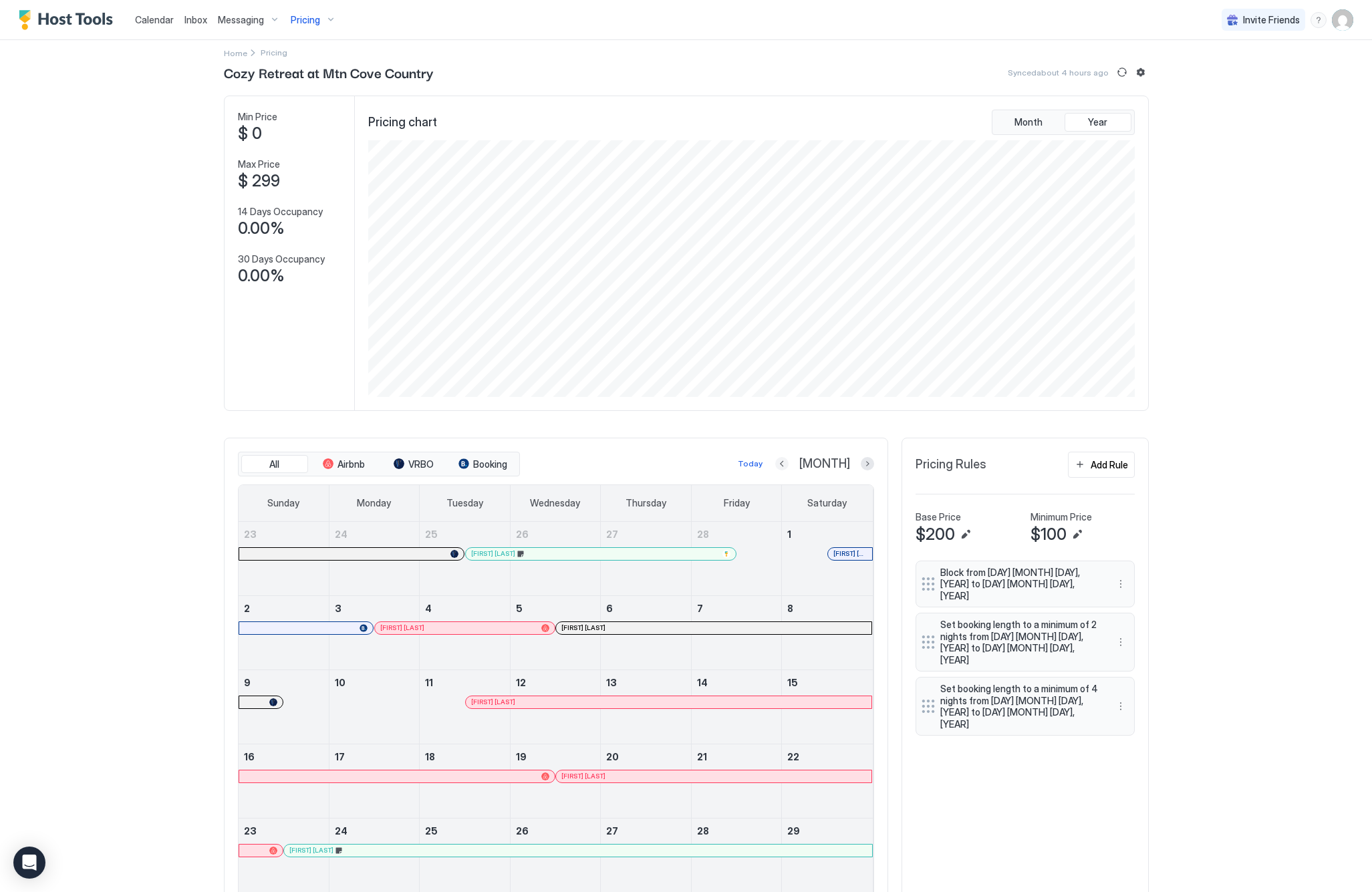 click at bounding box center (782, 464) 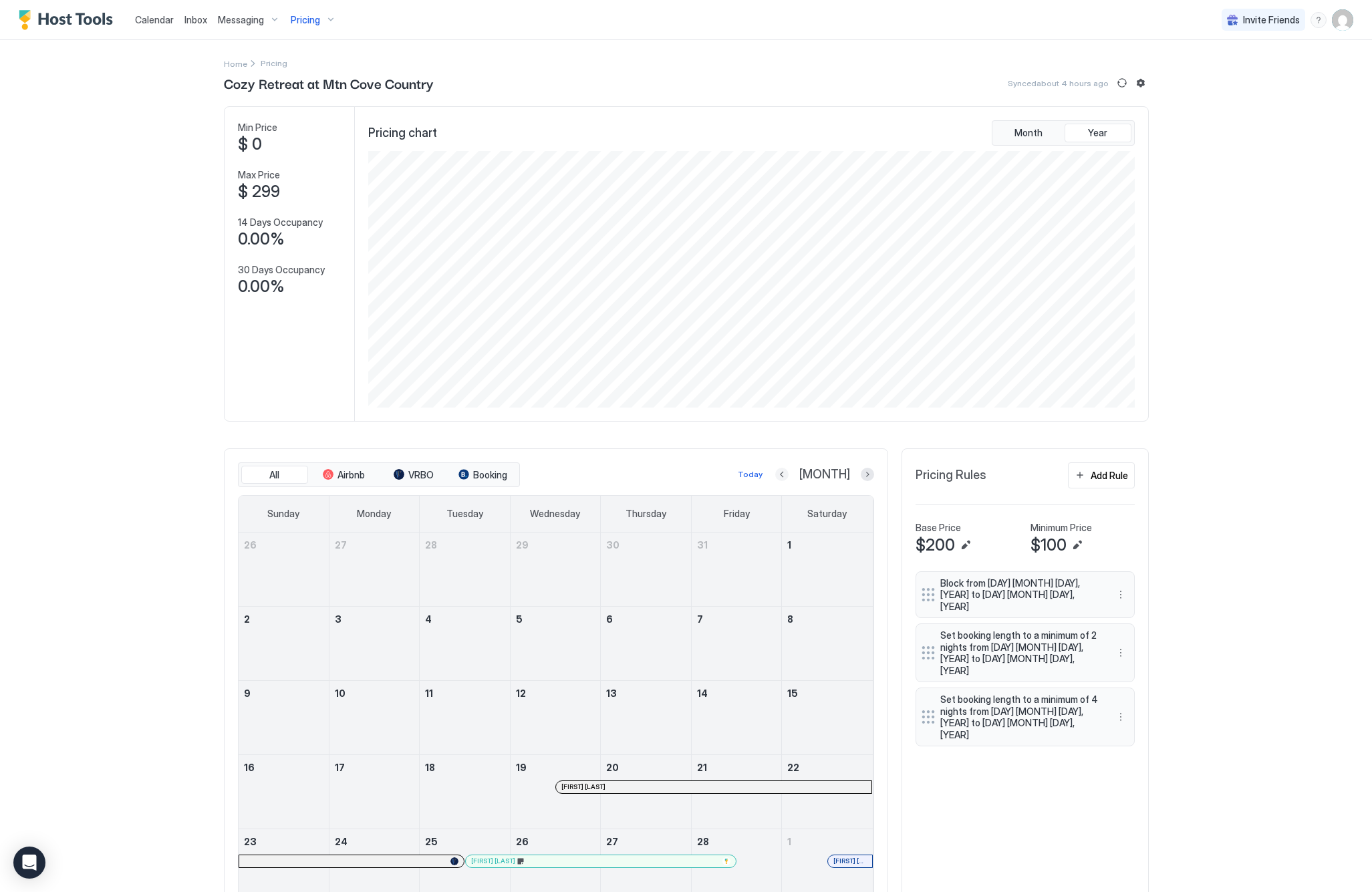 scroll, scrollTop: 1, scrollLeft: 0, axis: vertical 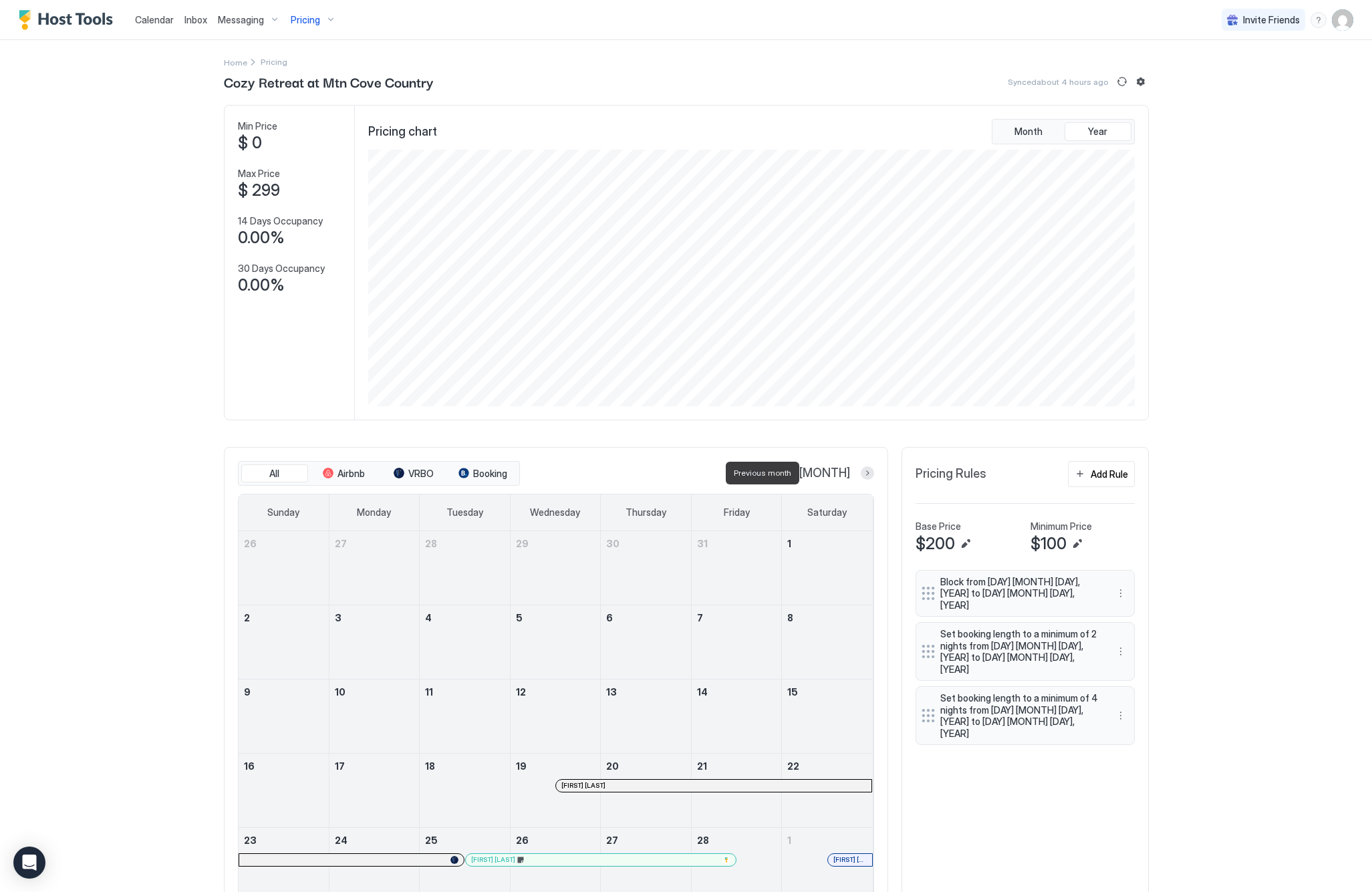 click at bounding box center (782, 473) 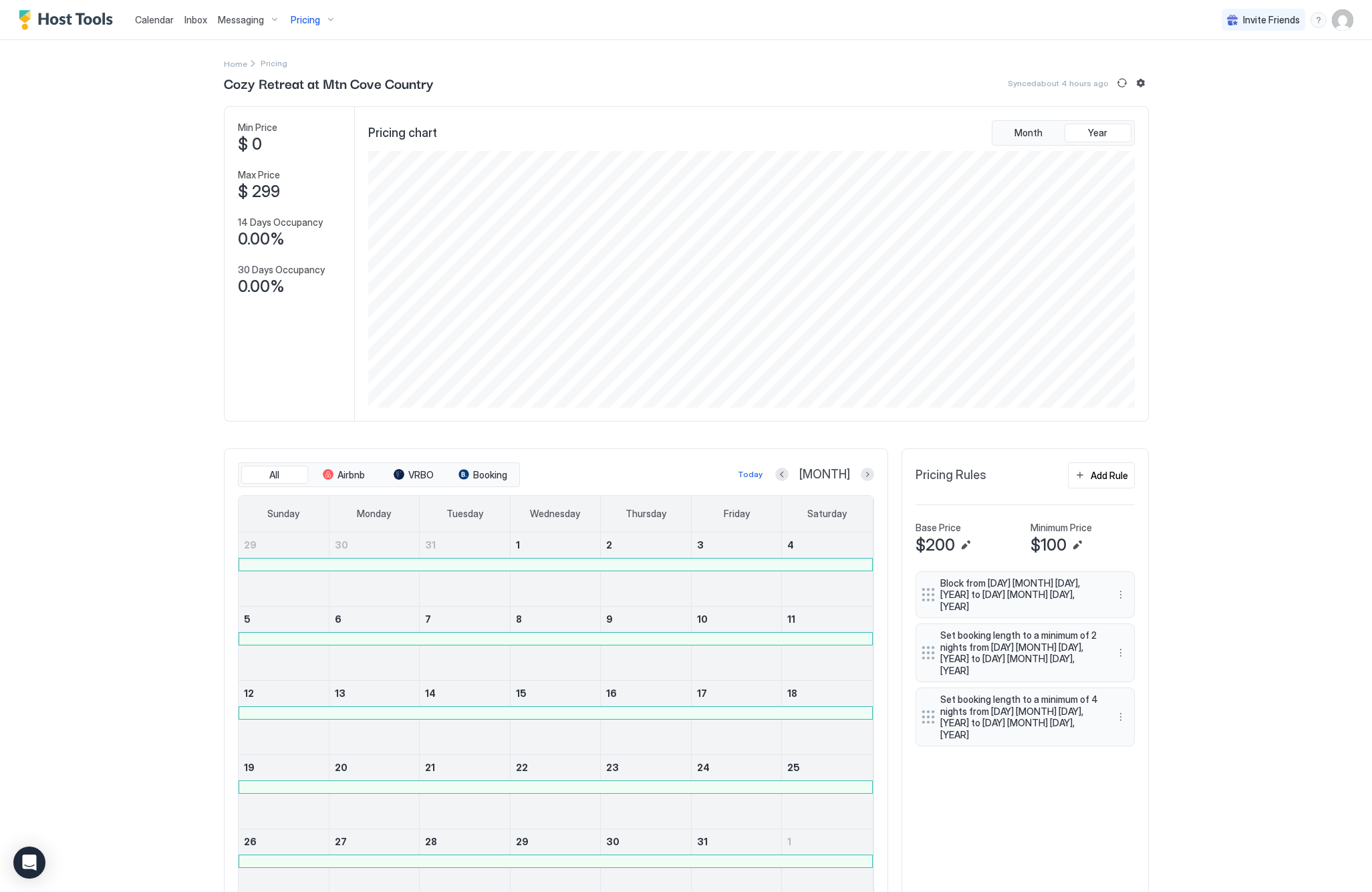 scroll, scrollTop: 0, scrollLeft: 0, axis: both 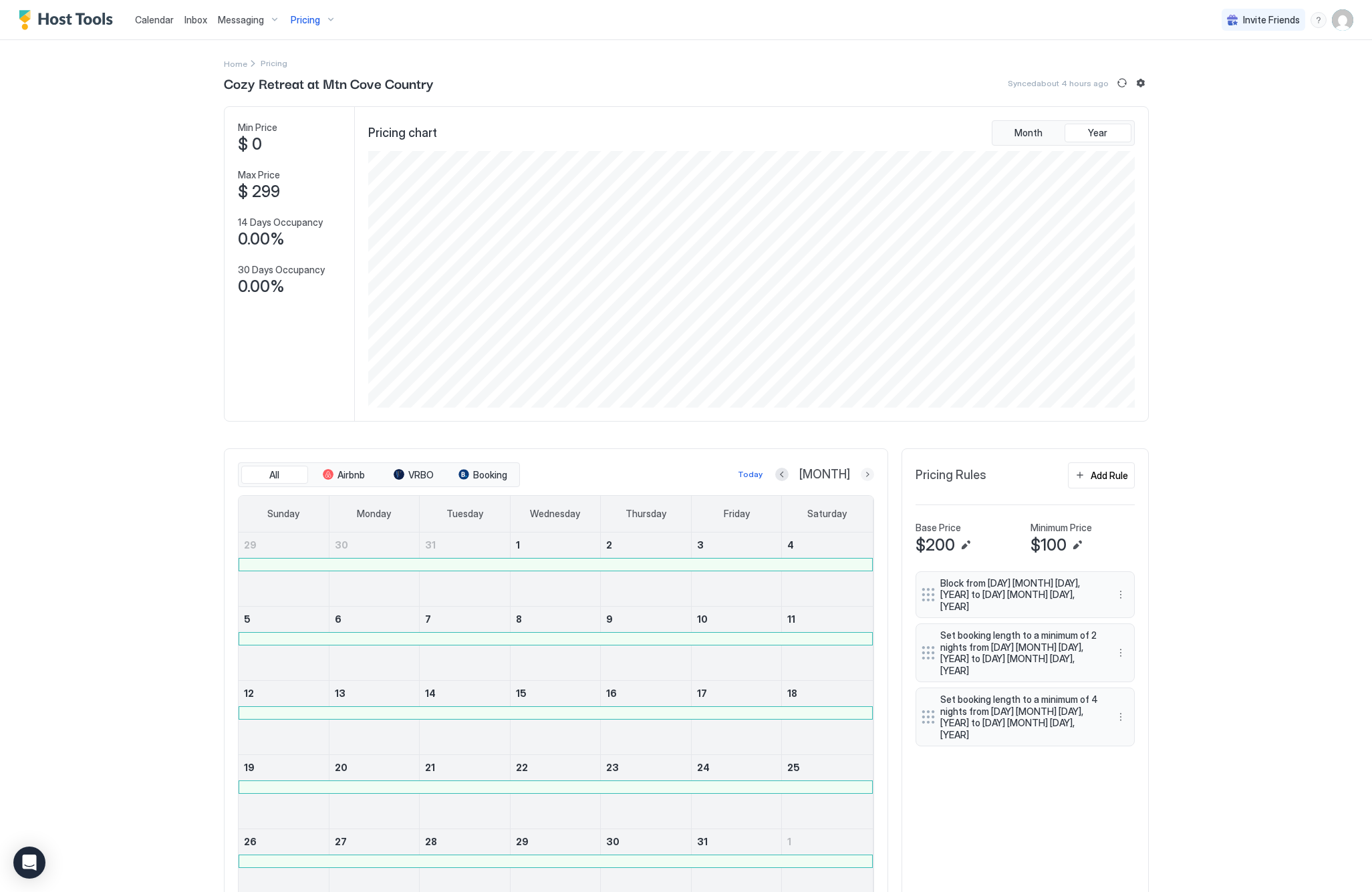 click at bounding box center [867, 474] 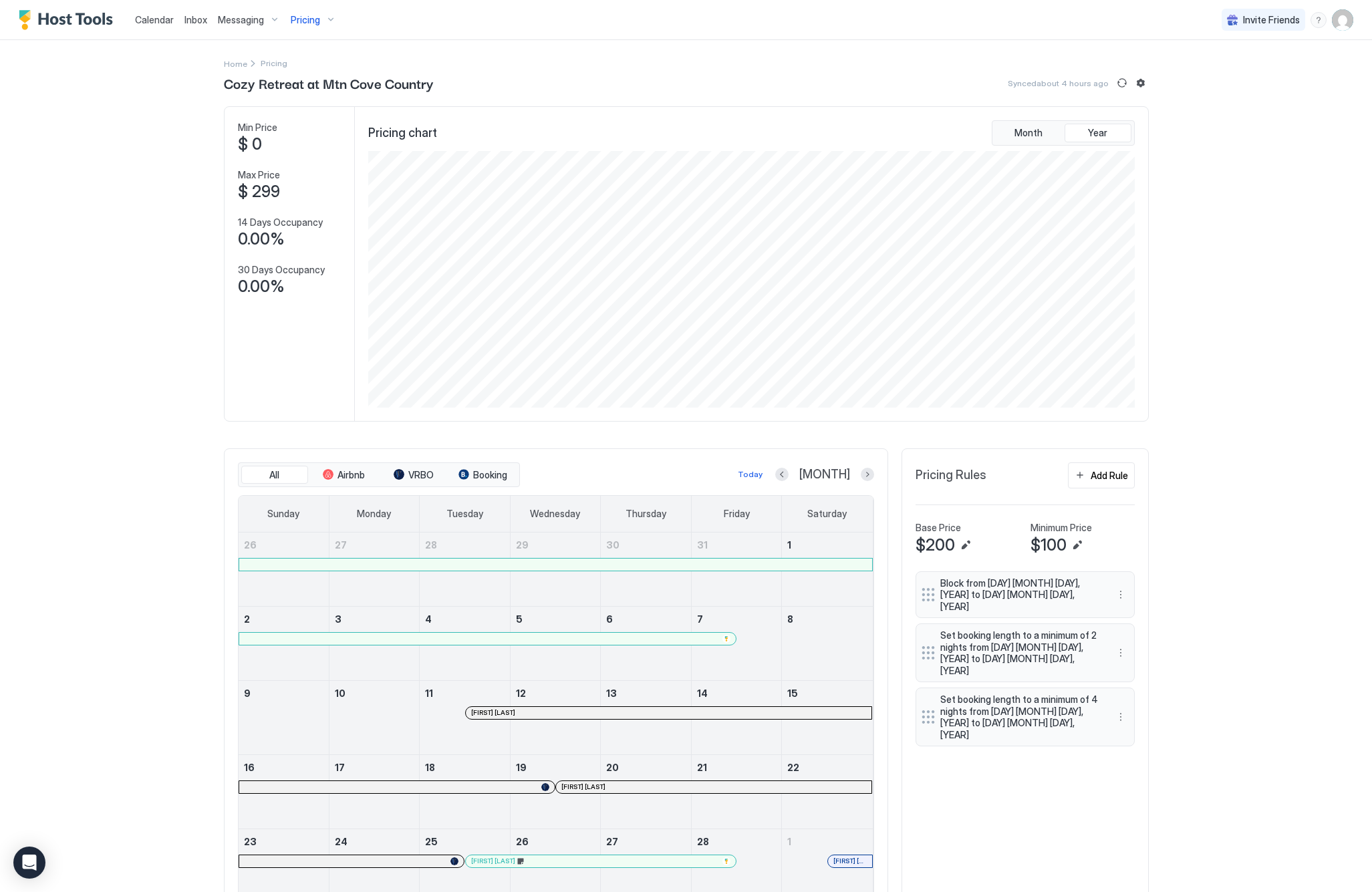 click on "[FIRST] [LAST]" at bounding box center (669, 712) 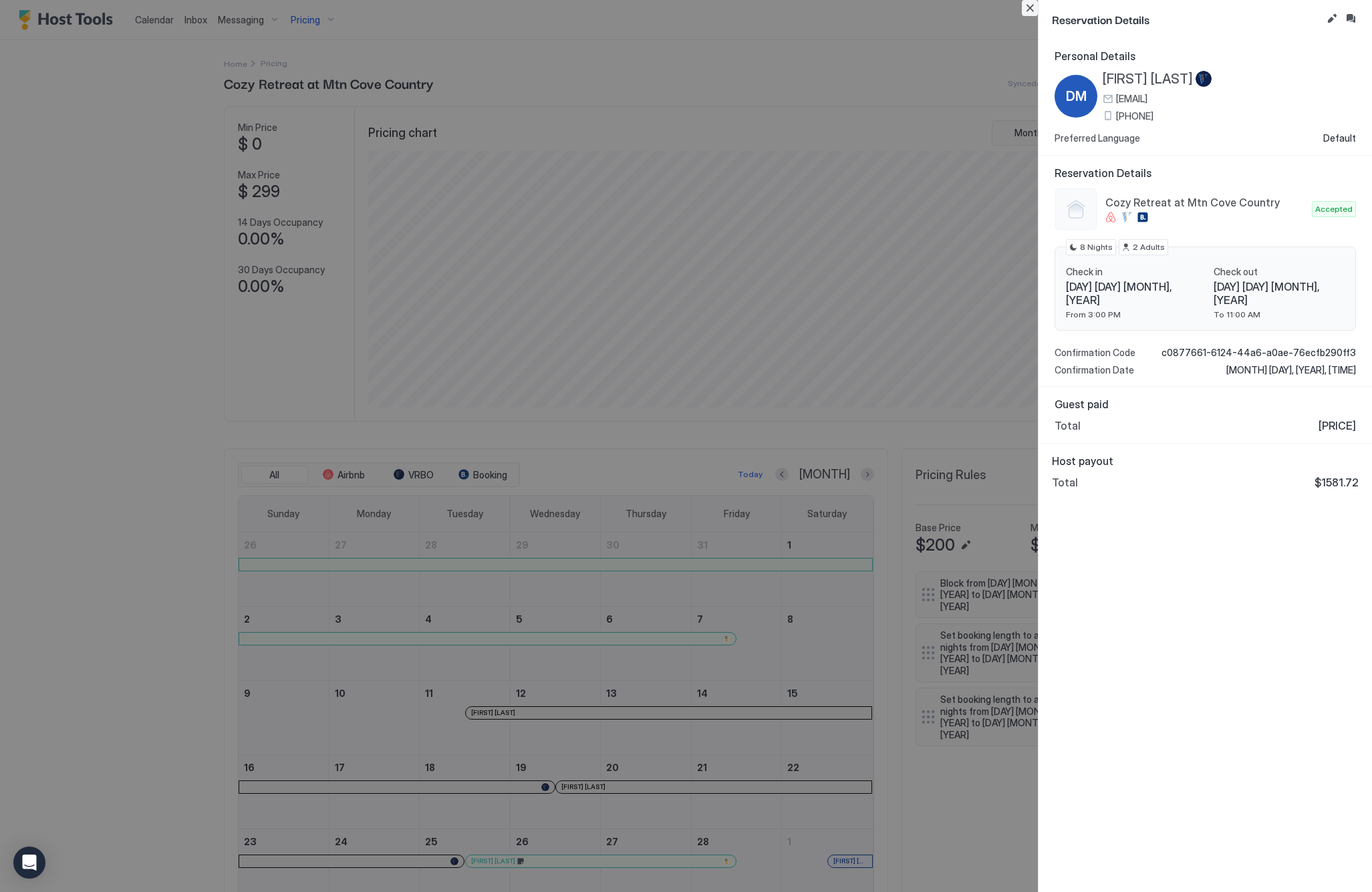 click at bounding box center [1030, 8] 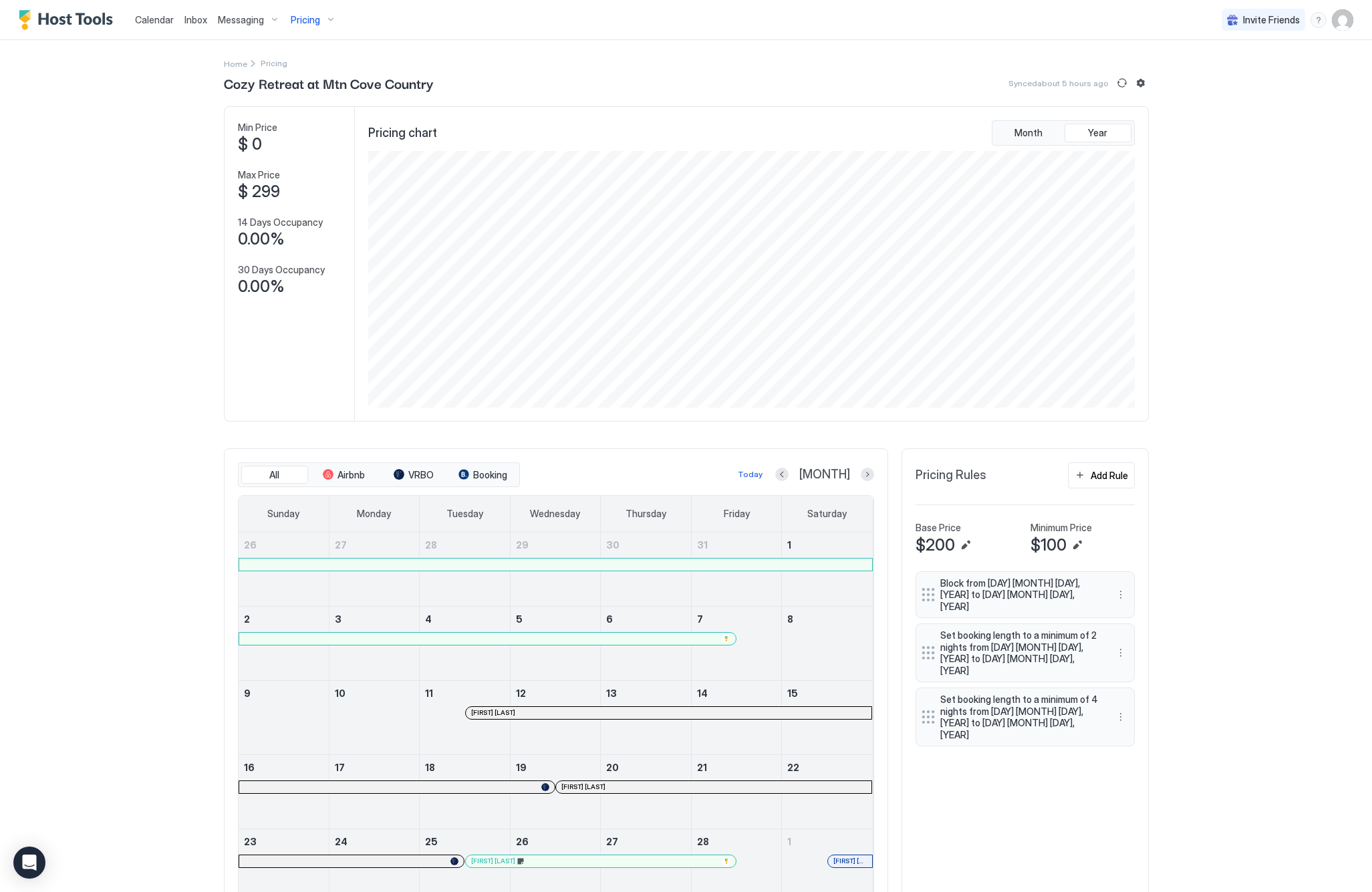 click at bounding box center (555, 565) 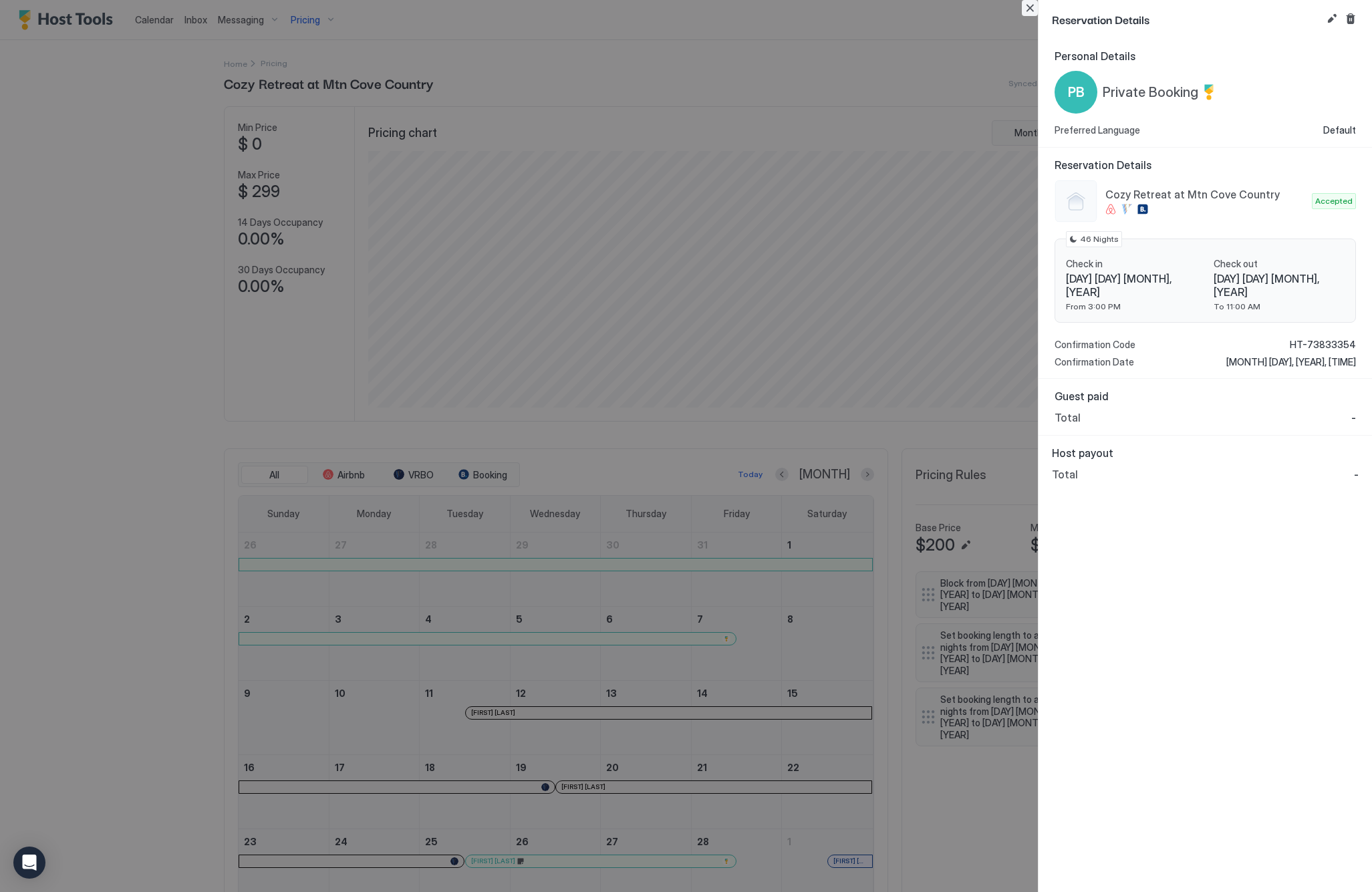 click at bounding box center (1030, 8) 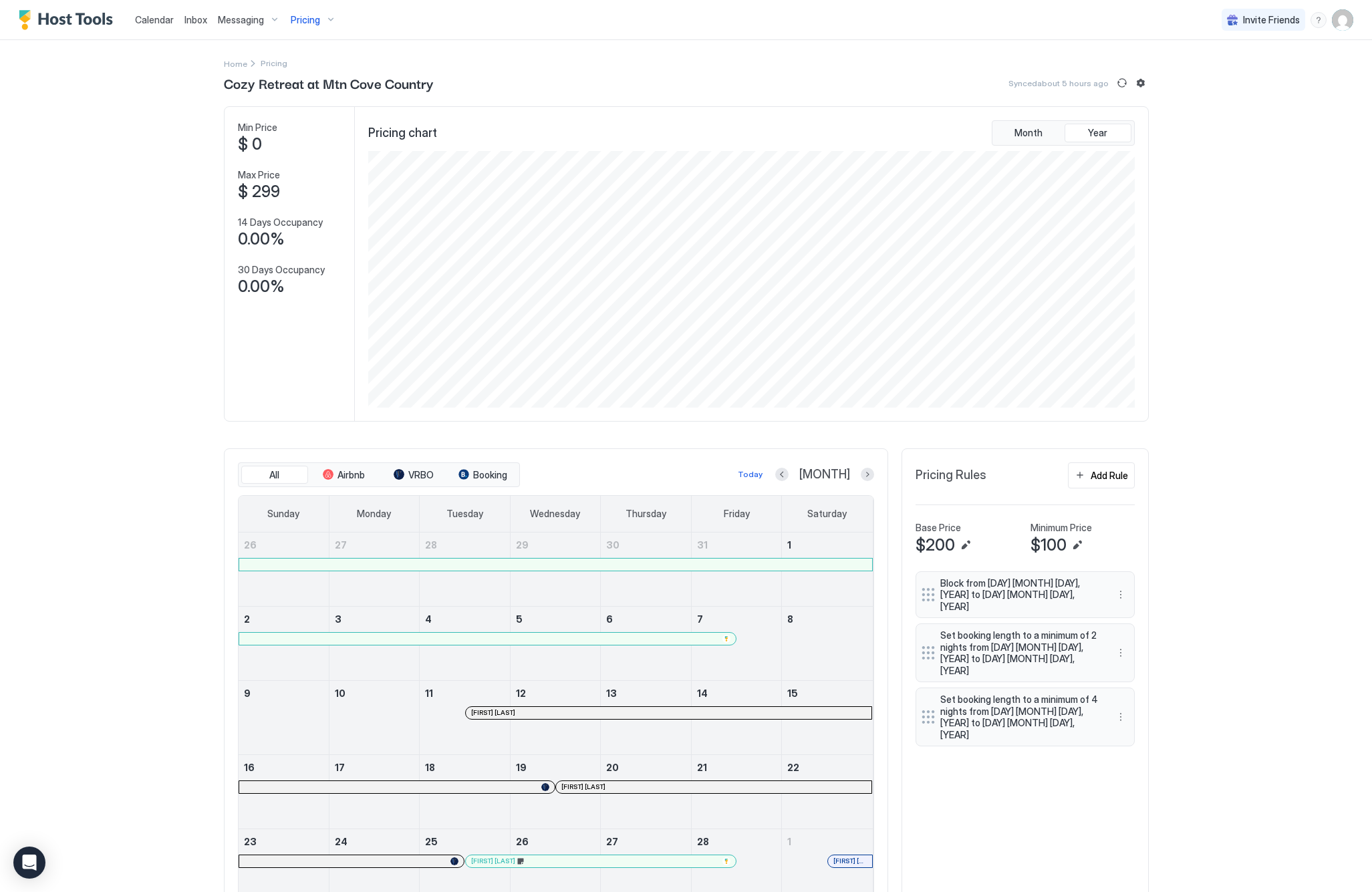 click on "Pricing" at bounding box center [305, 20] 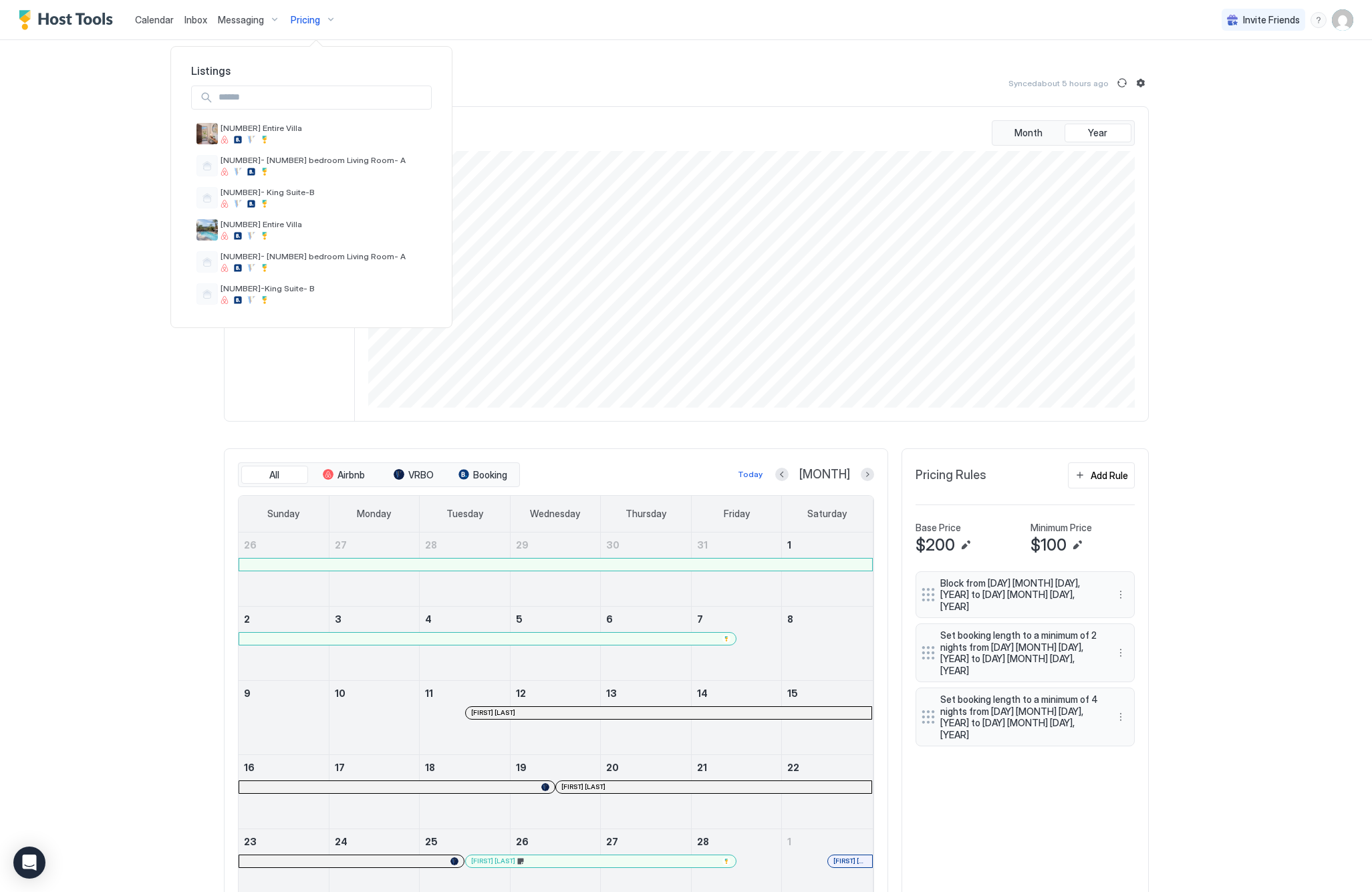 click at bounding box center [686, 446] 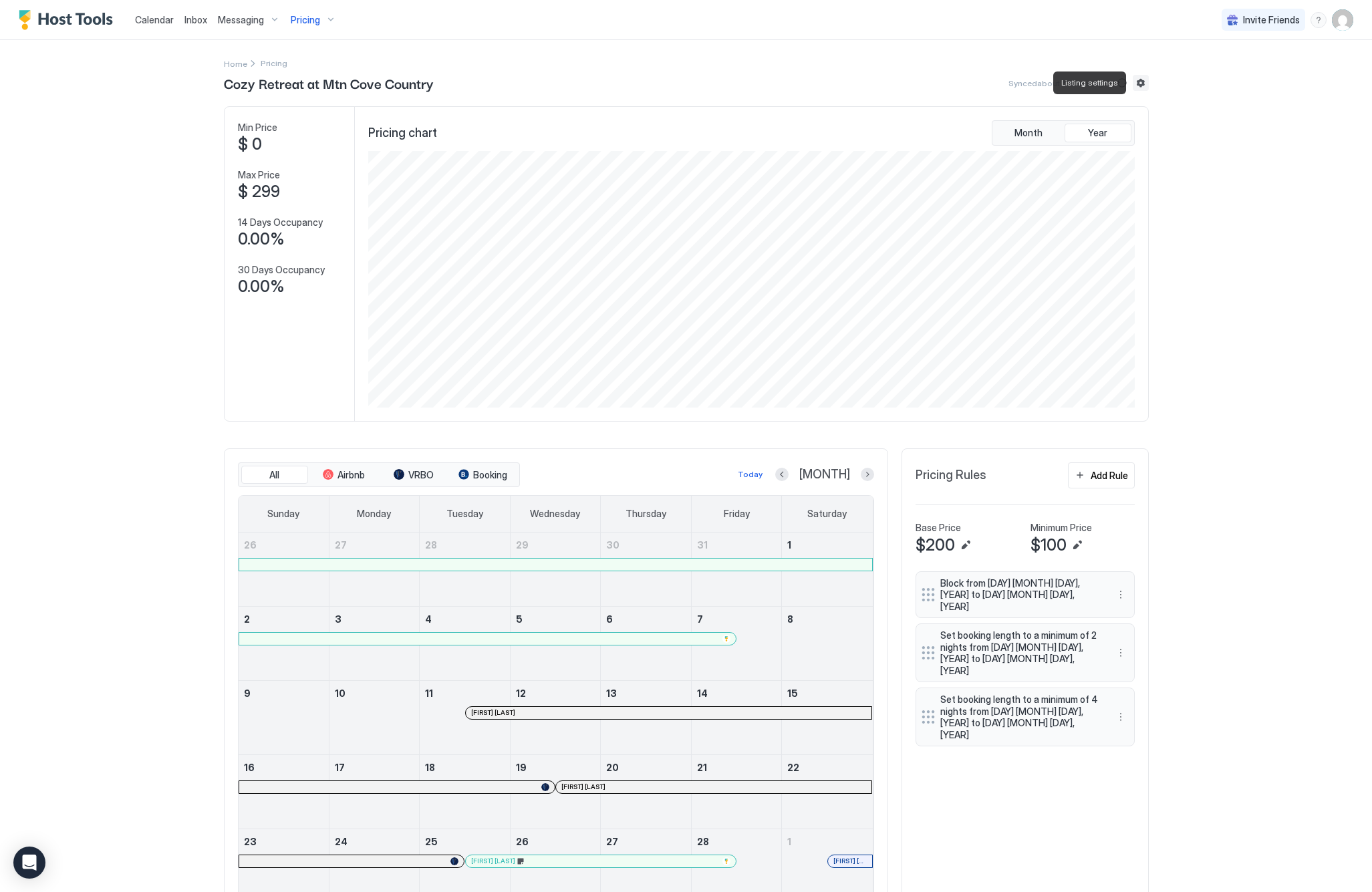 click at bounding box center (1141, 83) 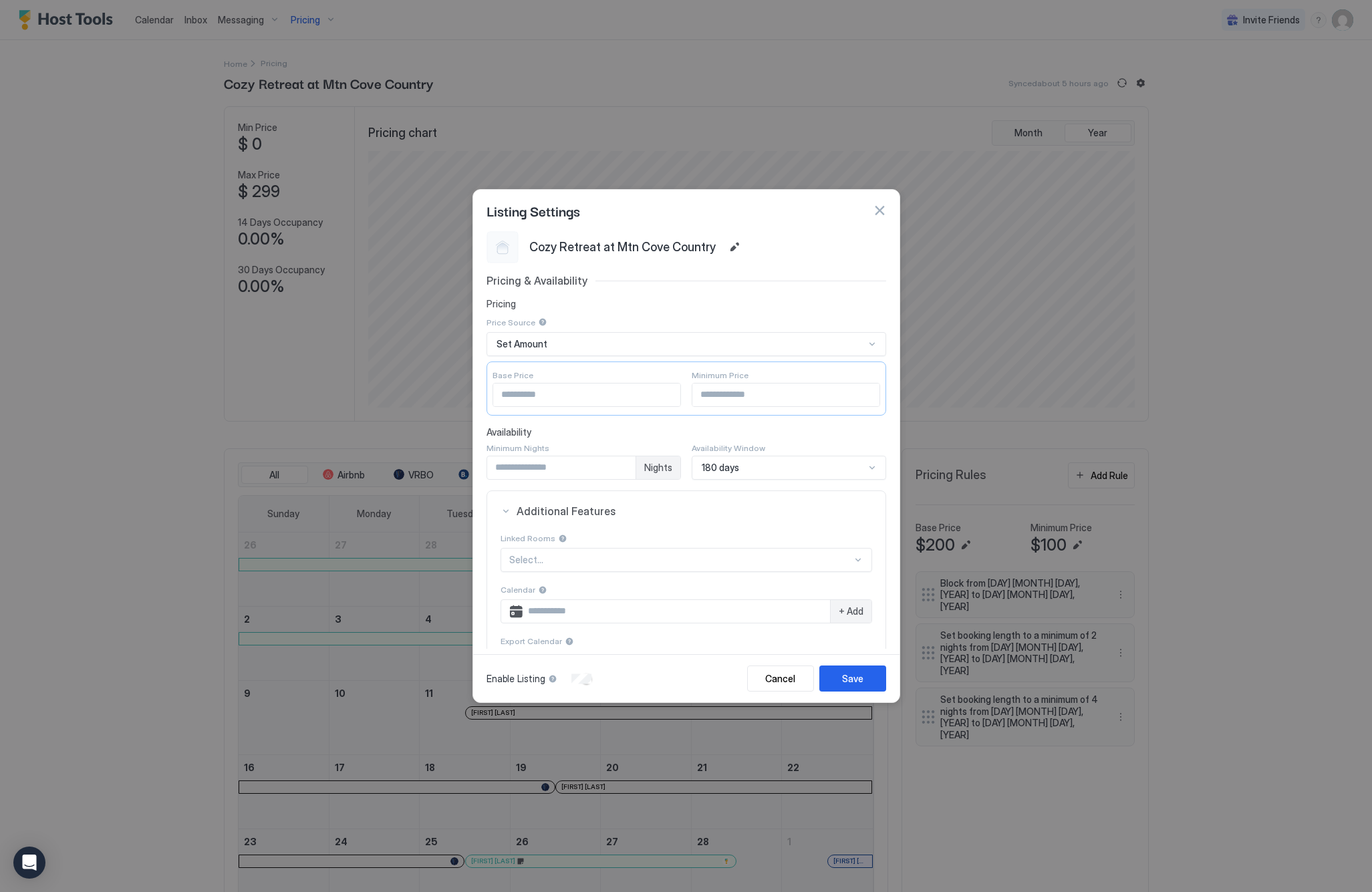 click at bounding box center [879, 210] 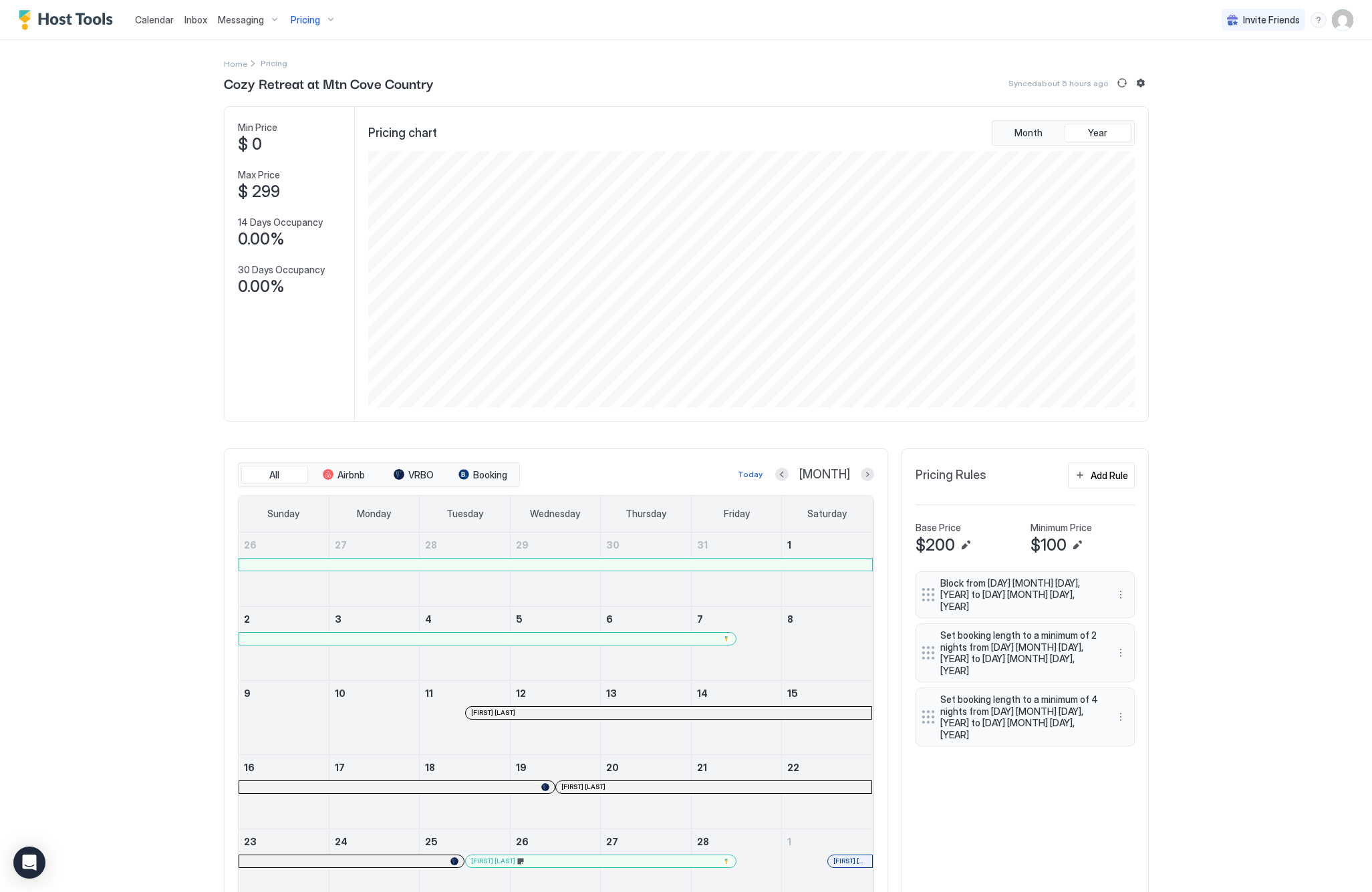 scroll, scrollTop: 0, scrollLeft: 0, axis: both 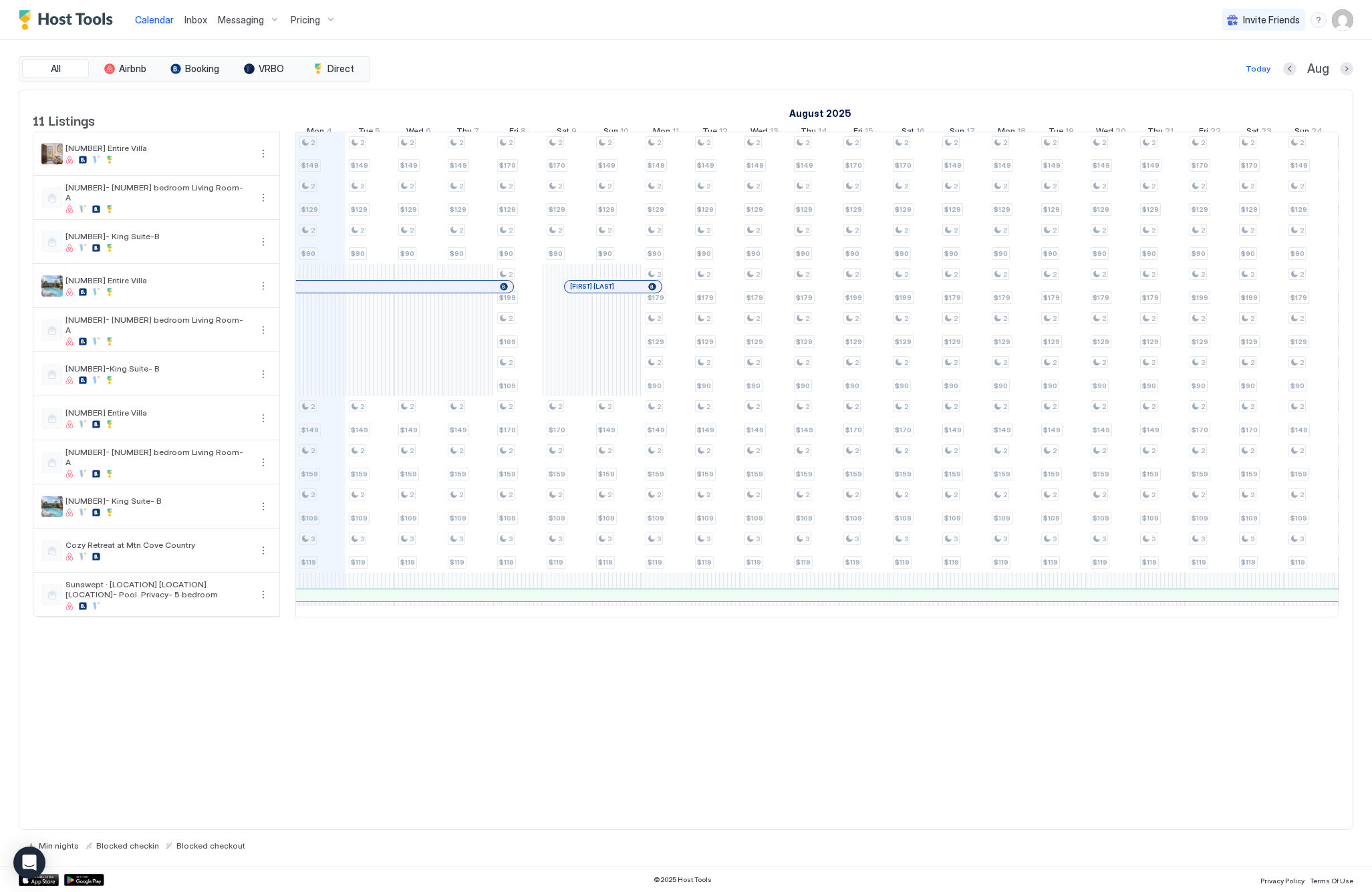 click on "Pricing" at bounding box center (305, 20) 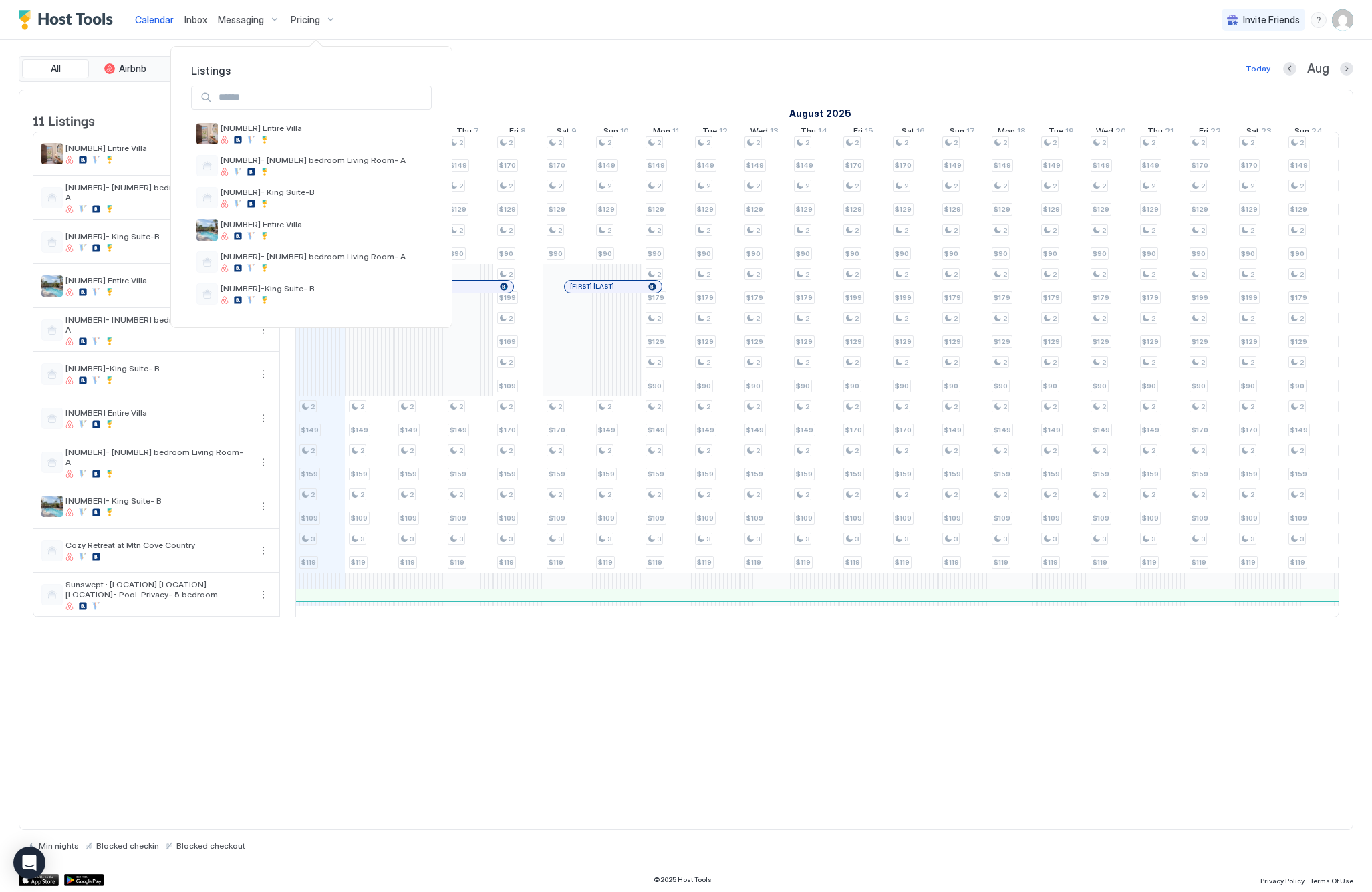 click at bounding box center [686, 446] 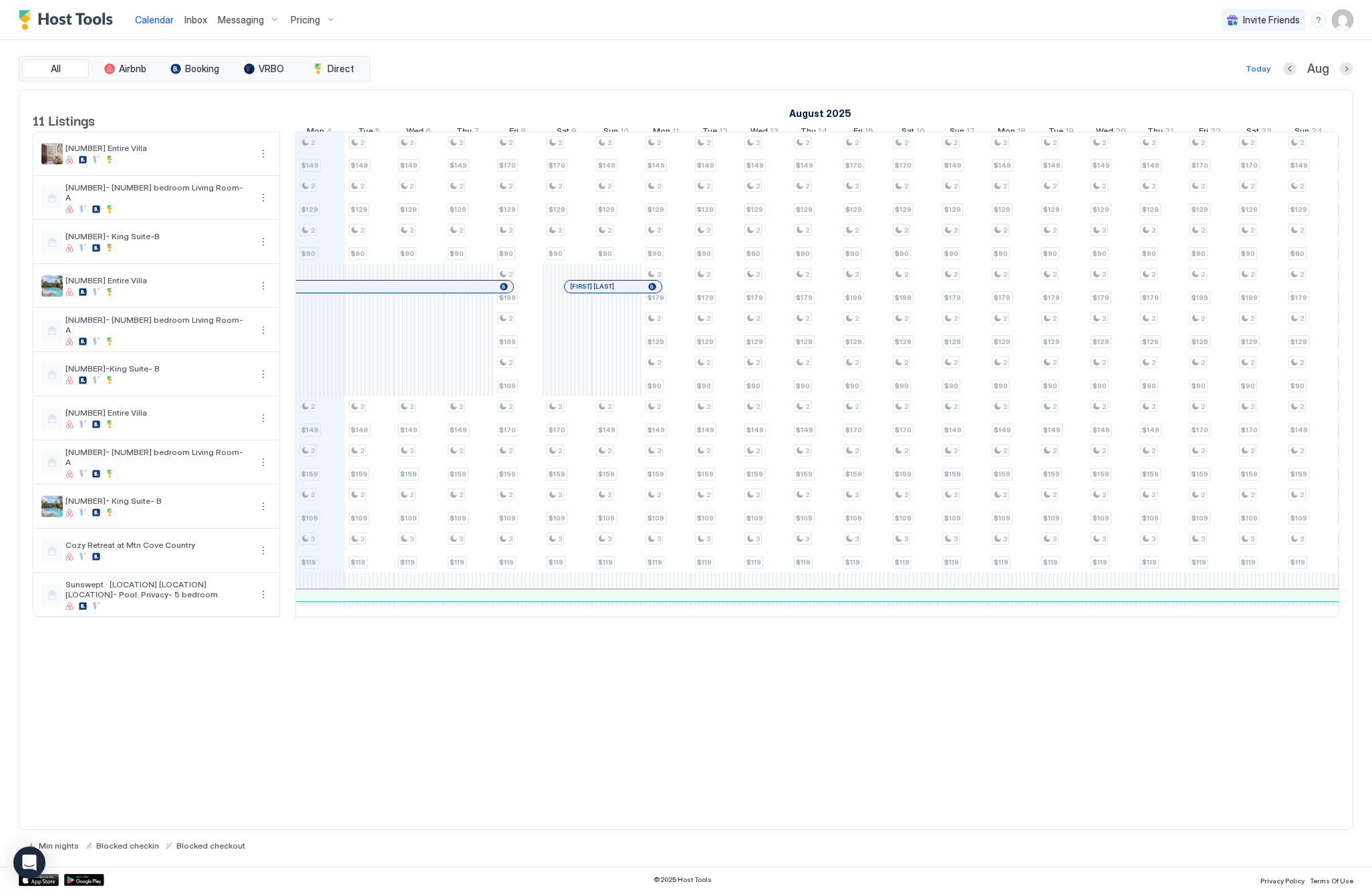 click at bounding box center (1343, 20) 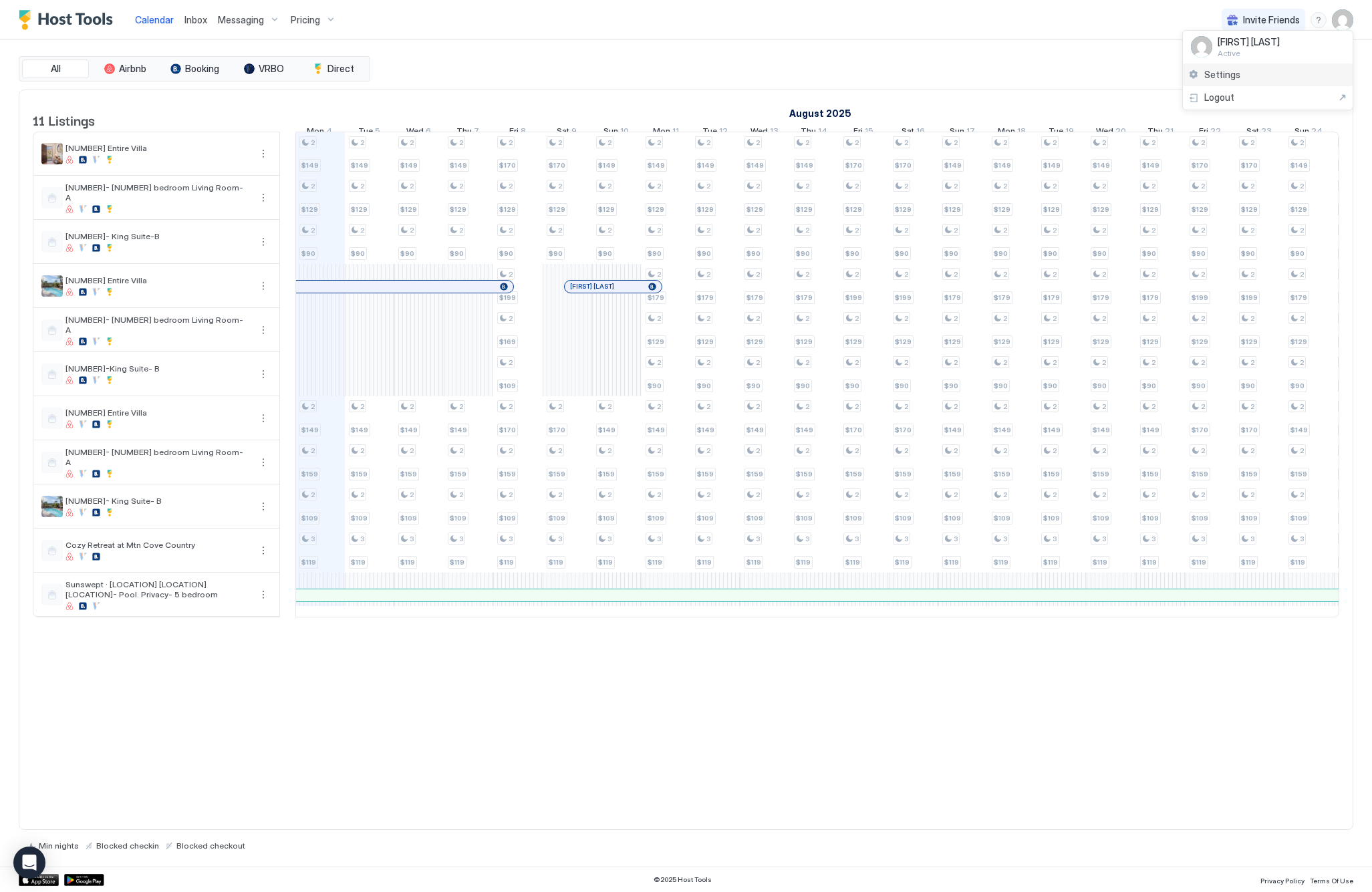 click on "Settings" at bounding box center (1268, 75) 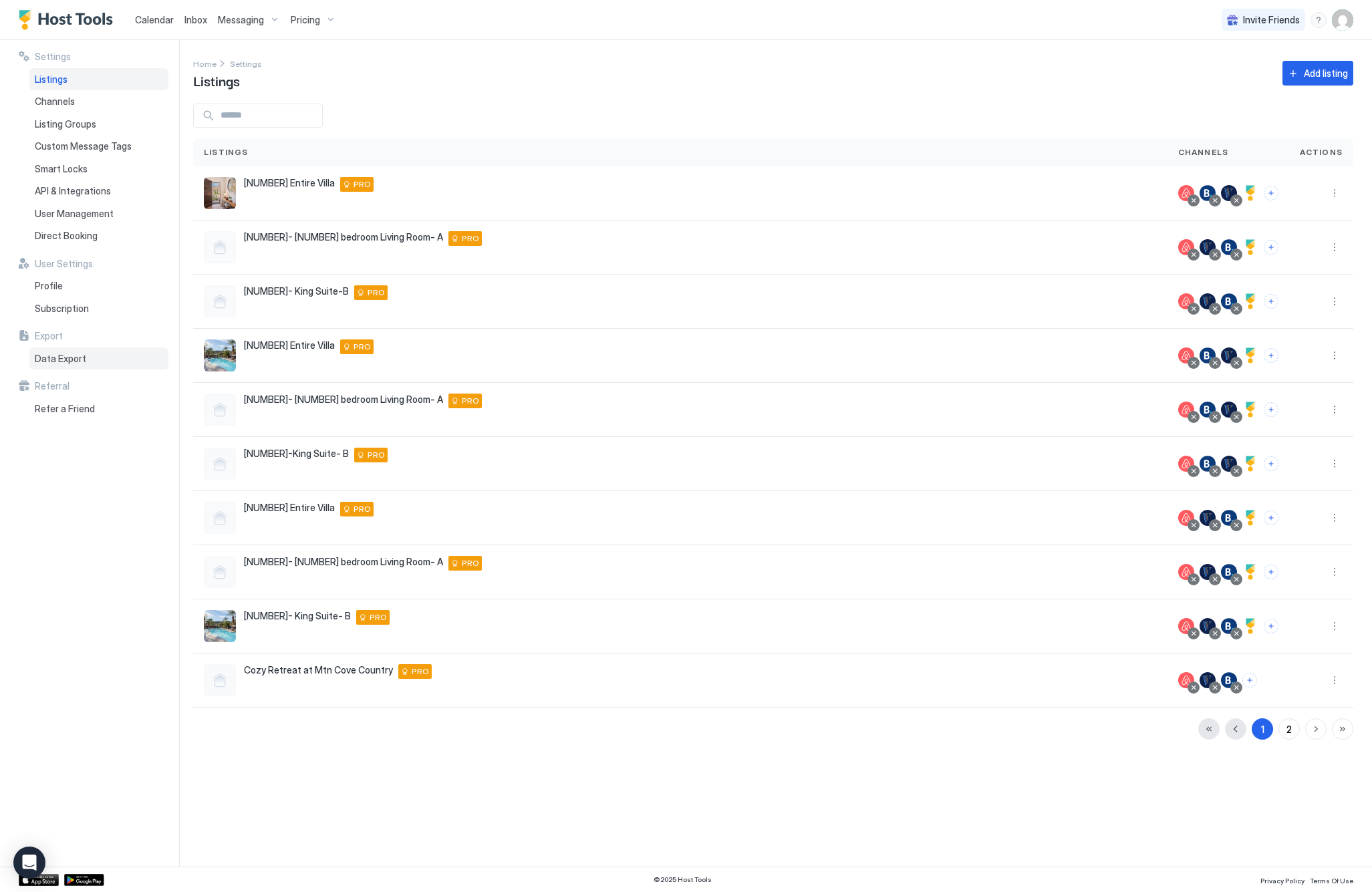 click on "Data Export" at bounding box center (60, 359) 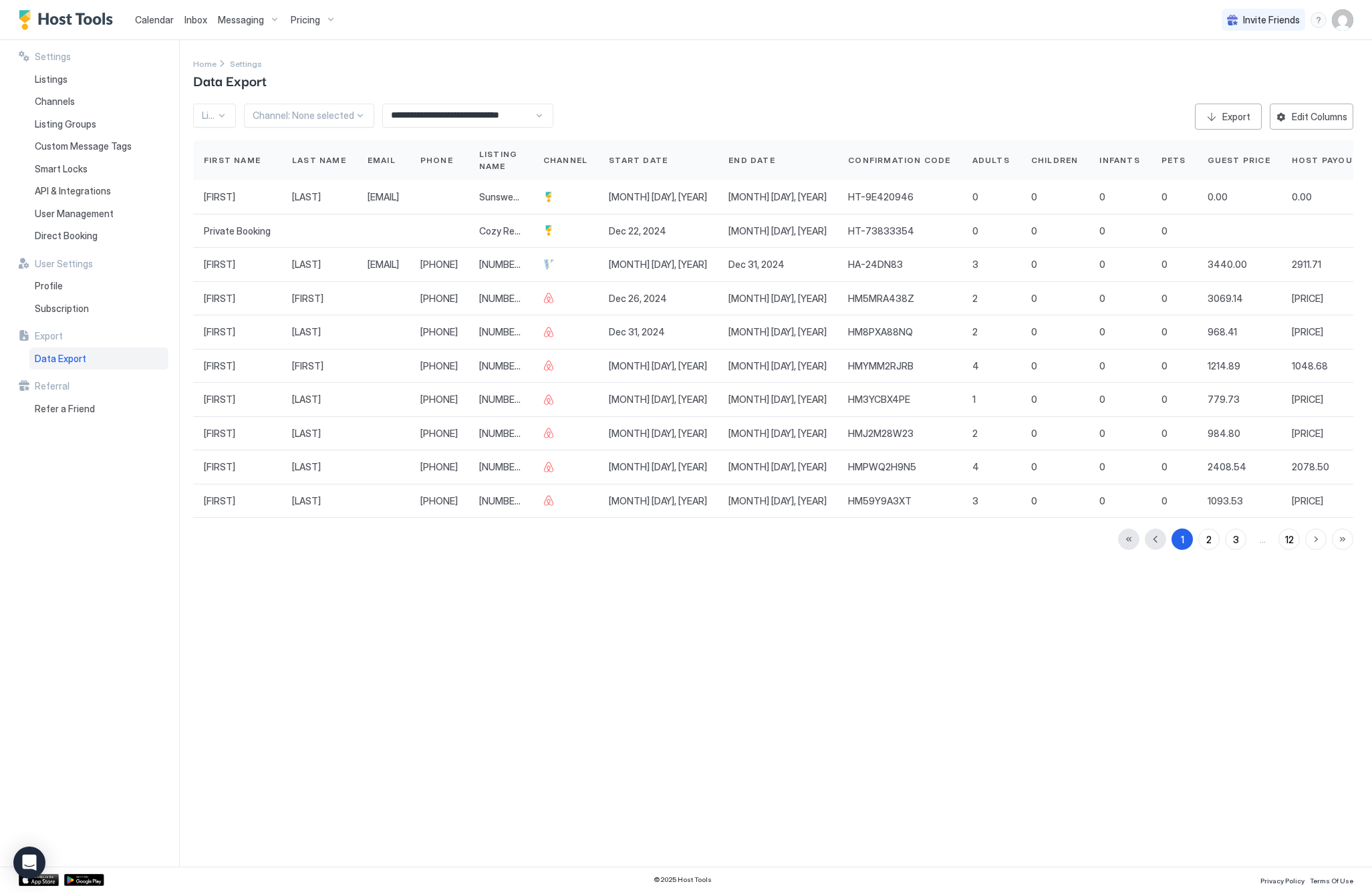 click on "Channel: None selected" at bounding box center (303, 116) 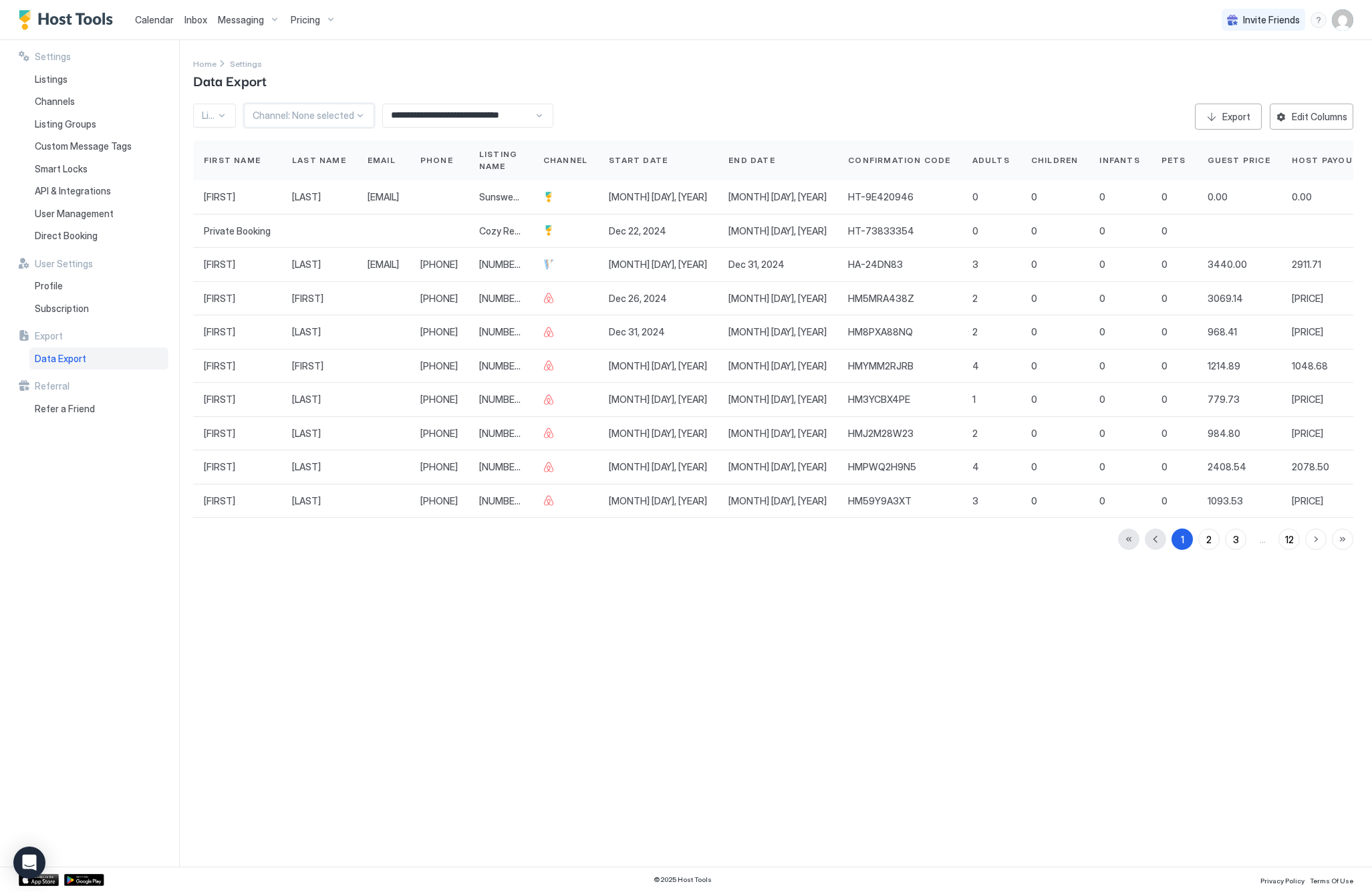 click on "Channel: None selected" at bounding box center [309, 116] 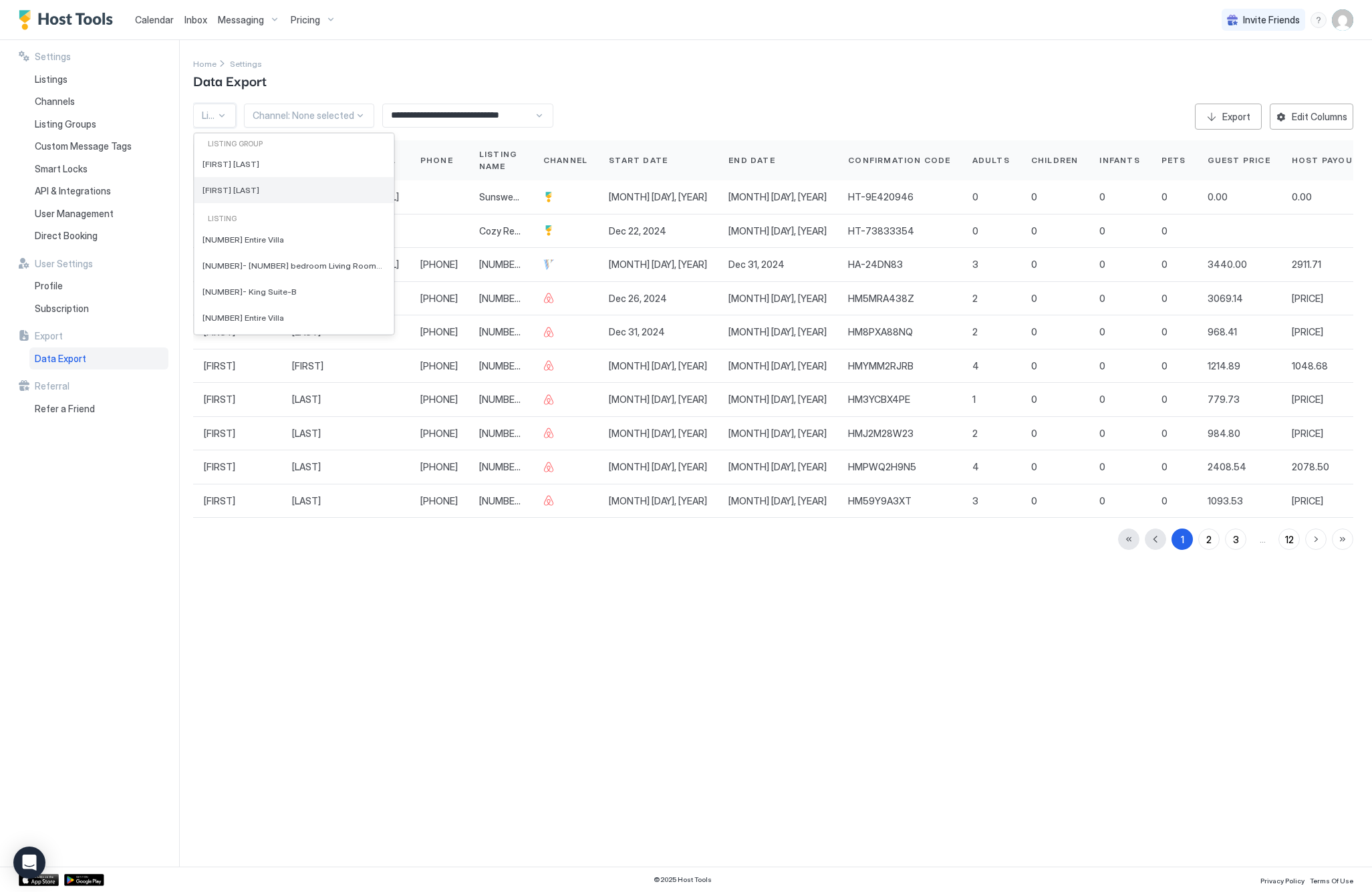 click on "[FIRST] [LAST]" at bounding box center (231, 190) 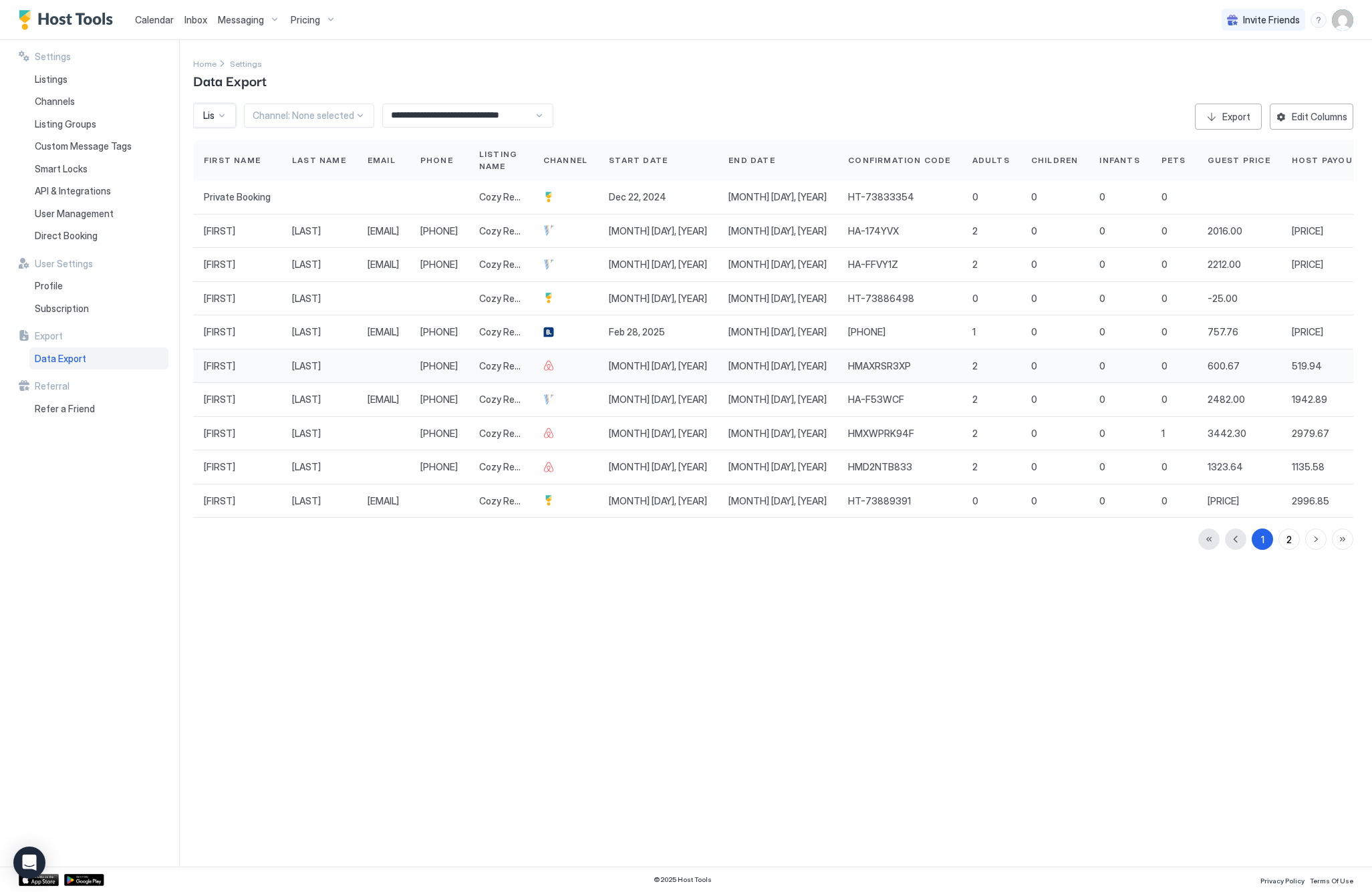 scroll, scrollTop: 0, scrollLeft: 1, axis: horizontal 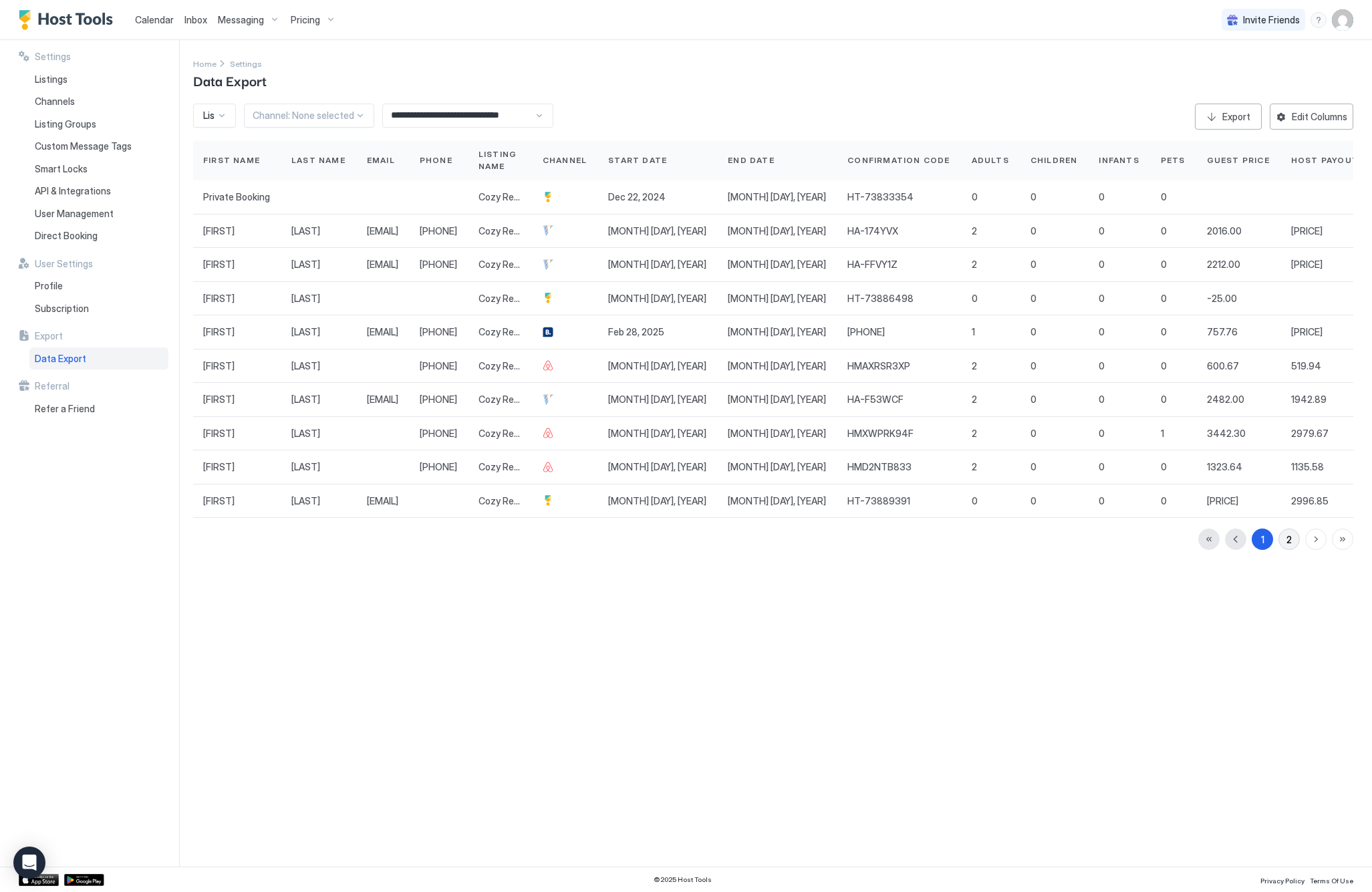click on "2" at bounding box center [1289, 539] 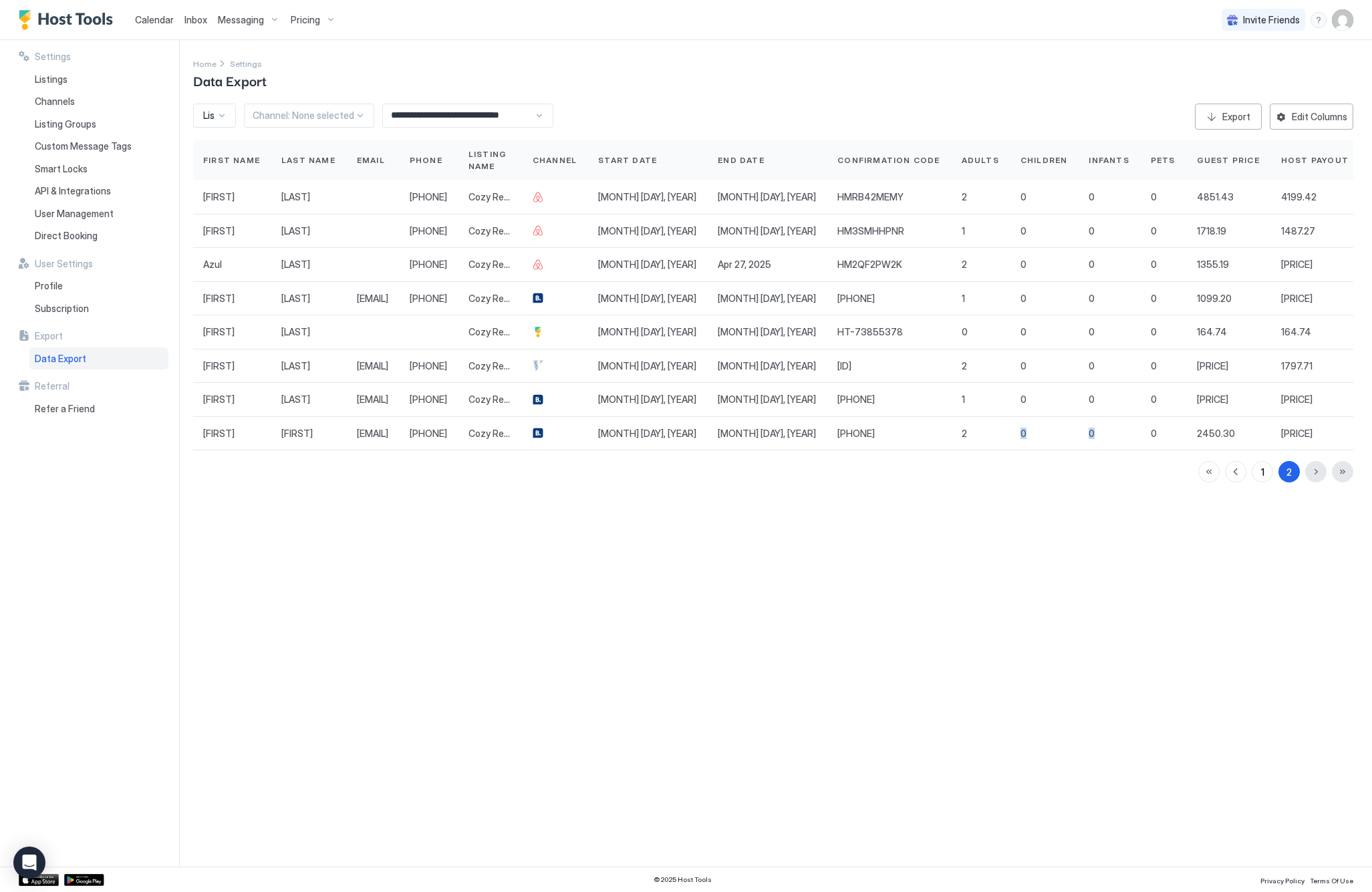drag, startPoint x: 1159, startPoint y: 441, endPoint x: 1208, endPoint y: 450, distance: 49.81967 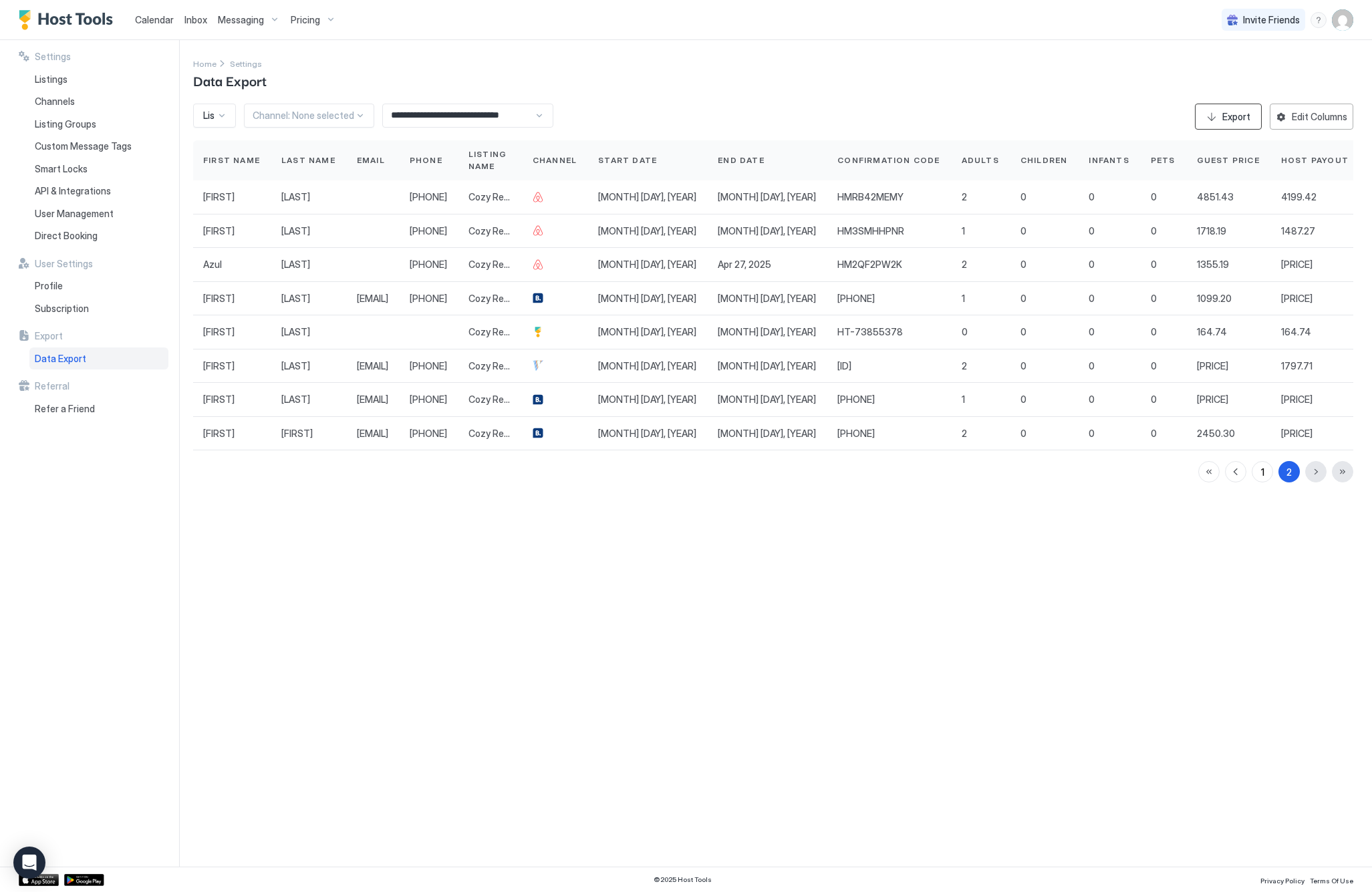 click on "Export" at bounding box center [1228, 116] 